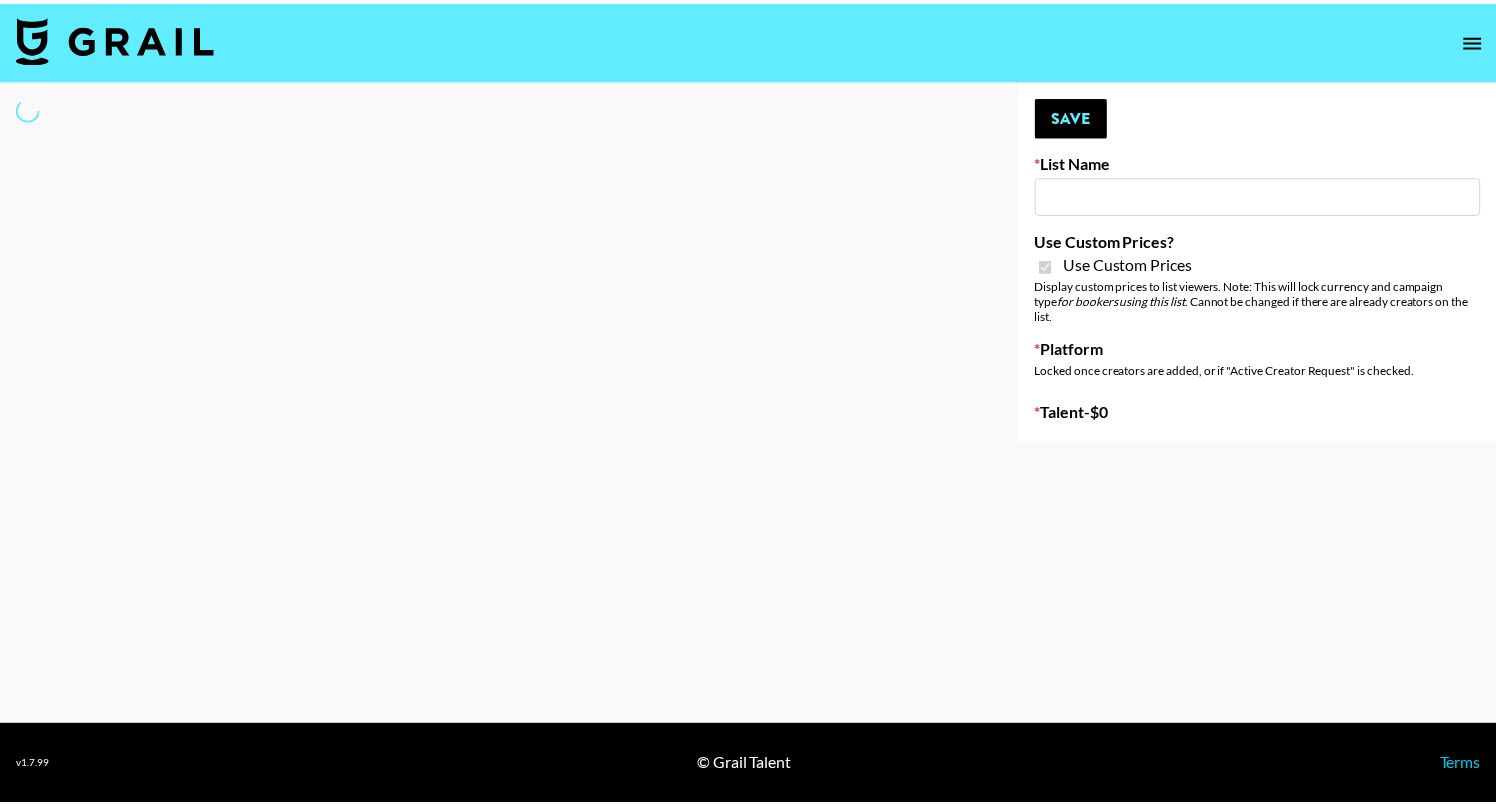 scroll, scrollTop: 0, scrollLeft: 0, axis: both 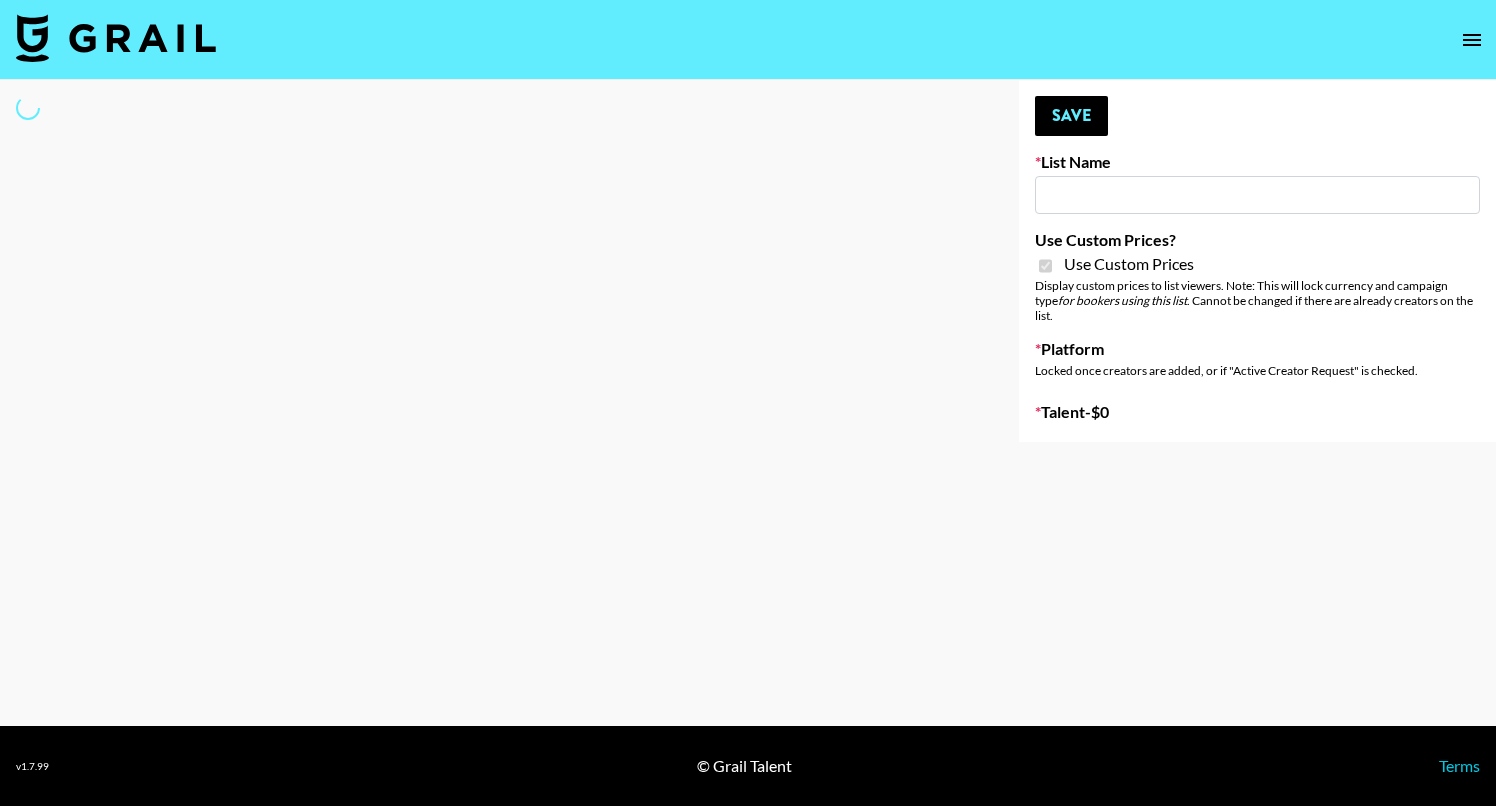 type on "Pretty Up App" 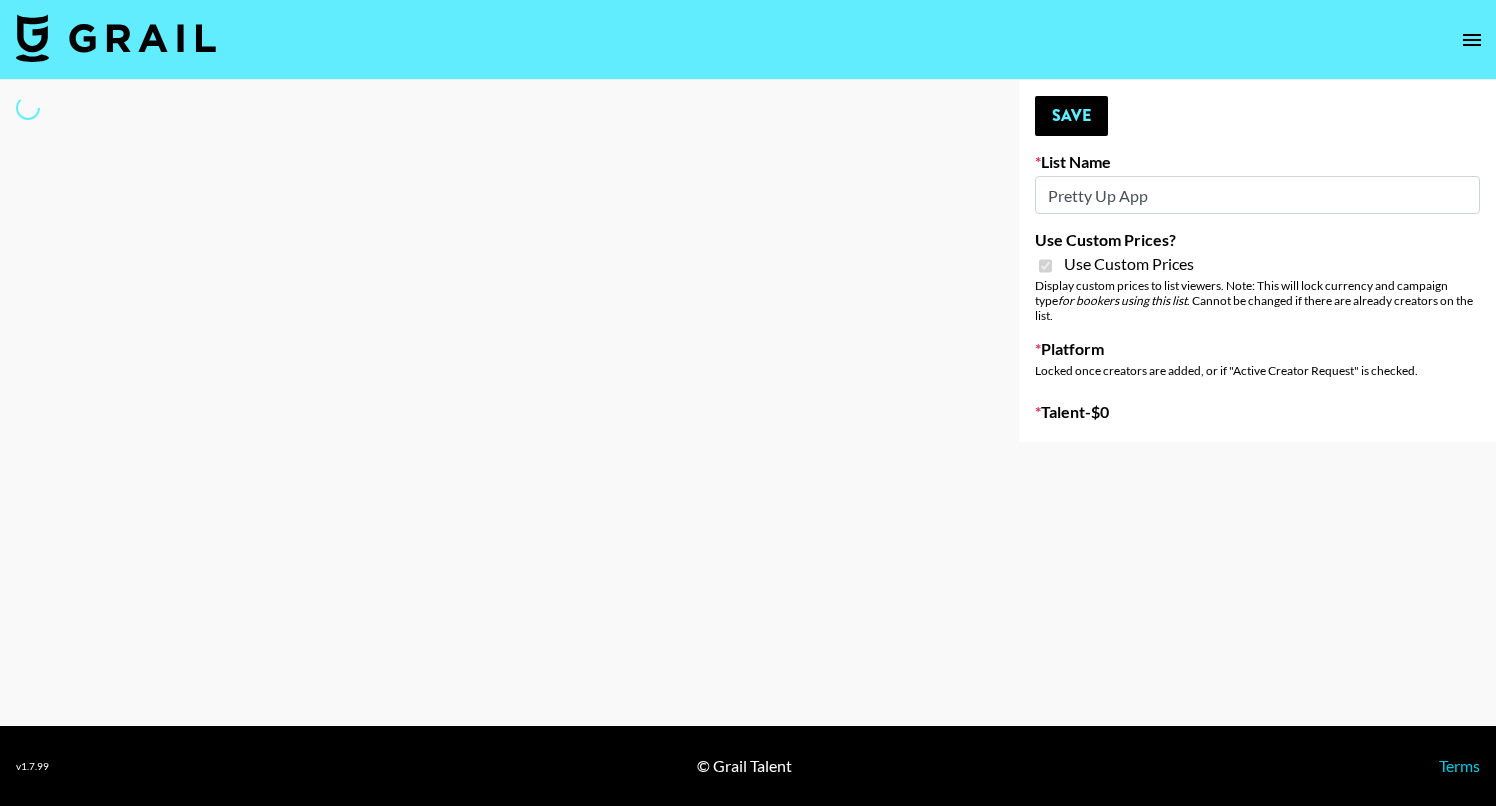 select on "Brand" 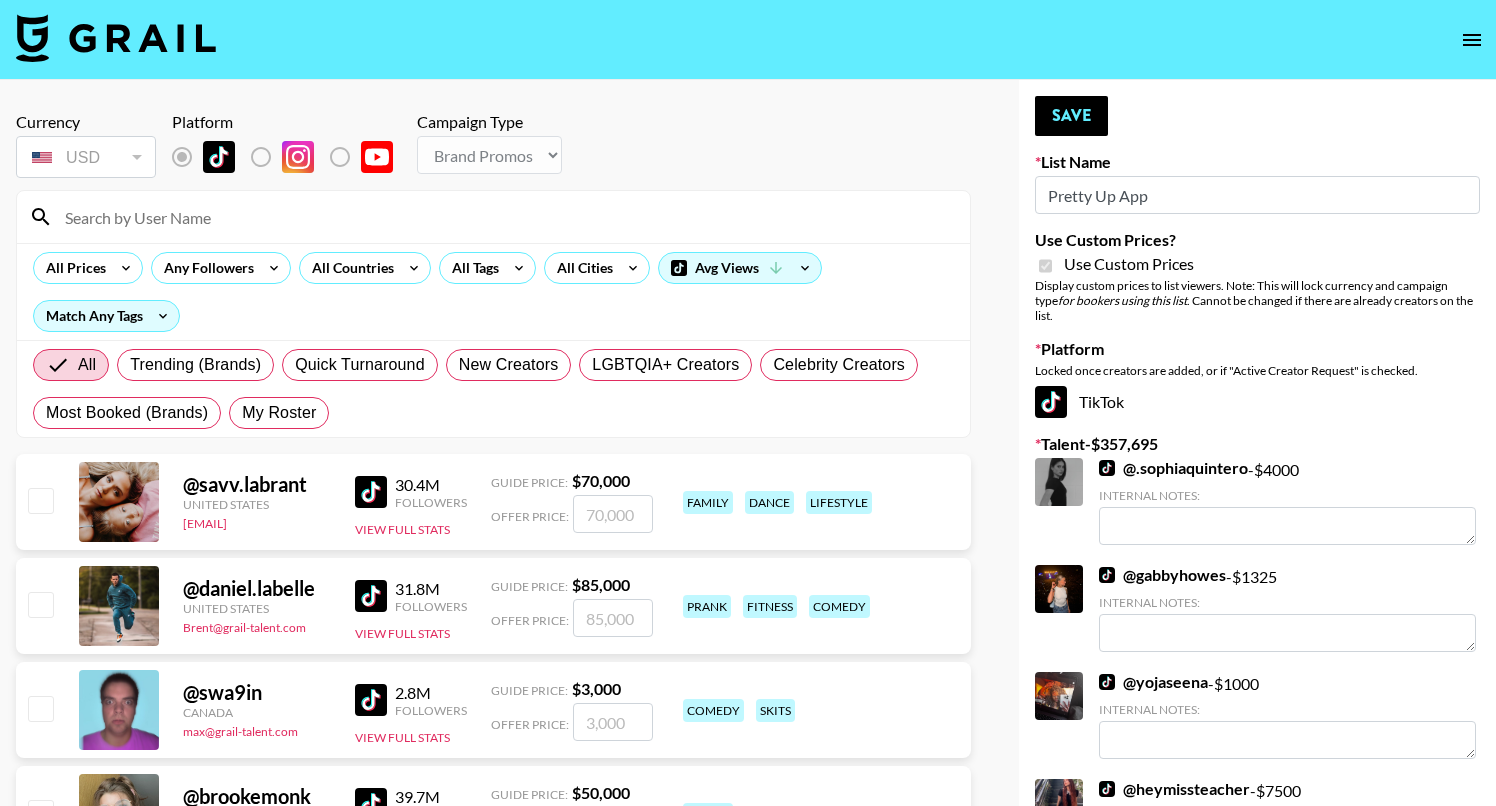 click at bounding box center (493, 217) 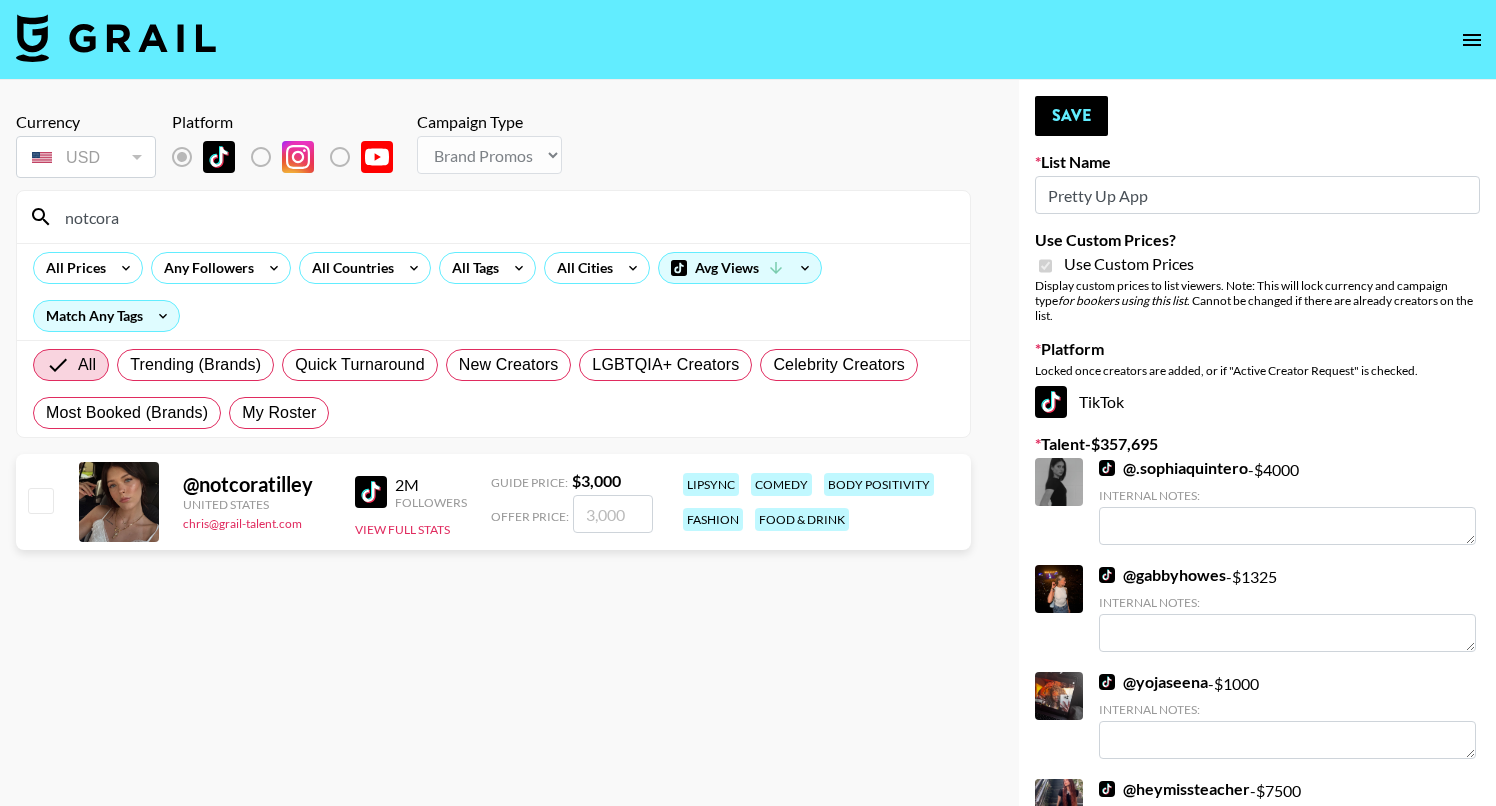 type on "notcora" 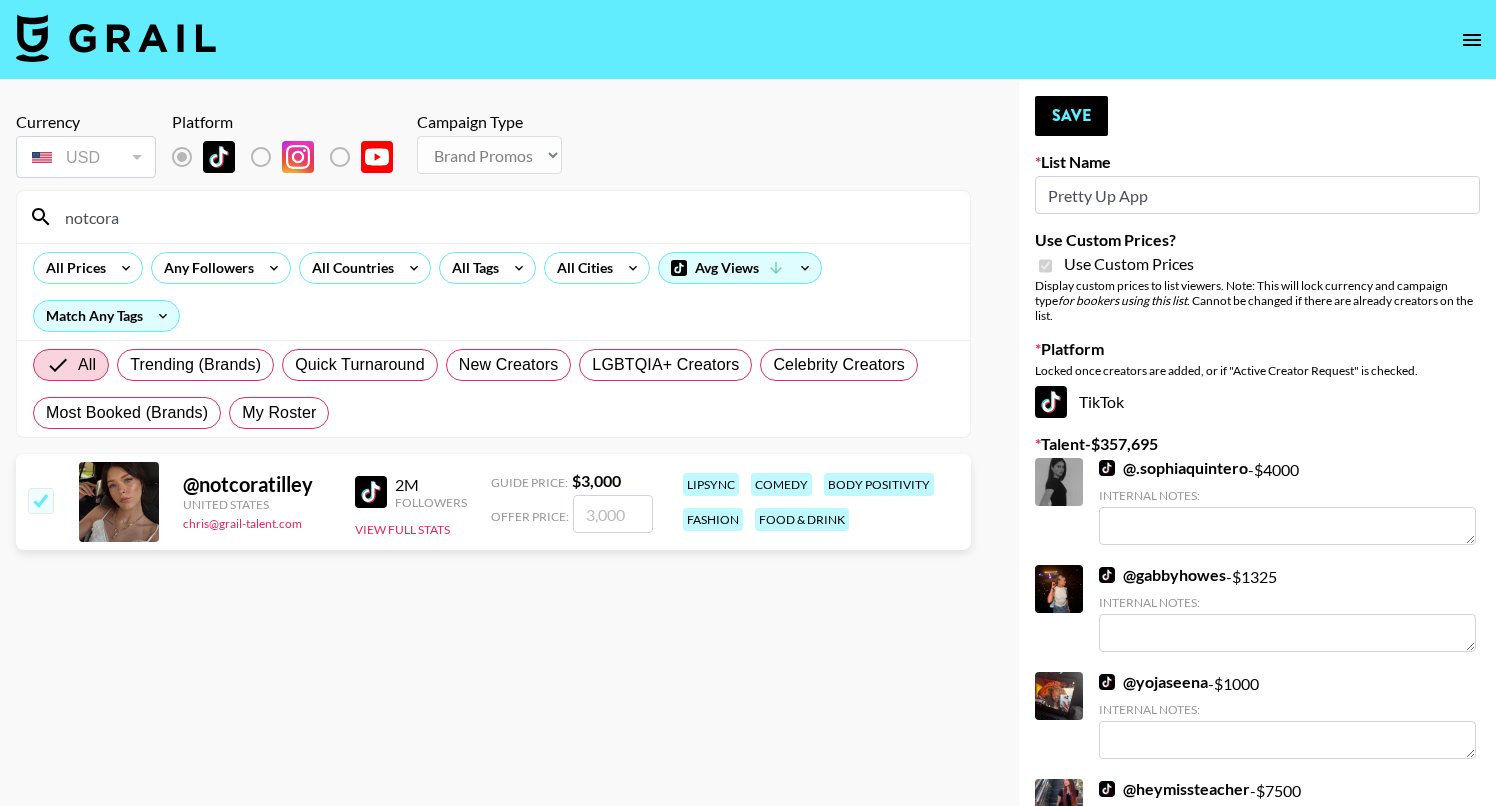 checkbox on "true" 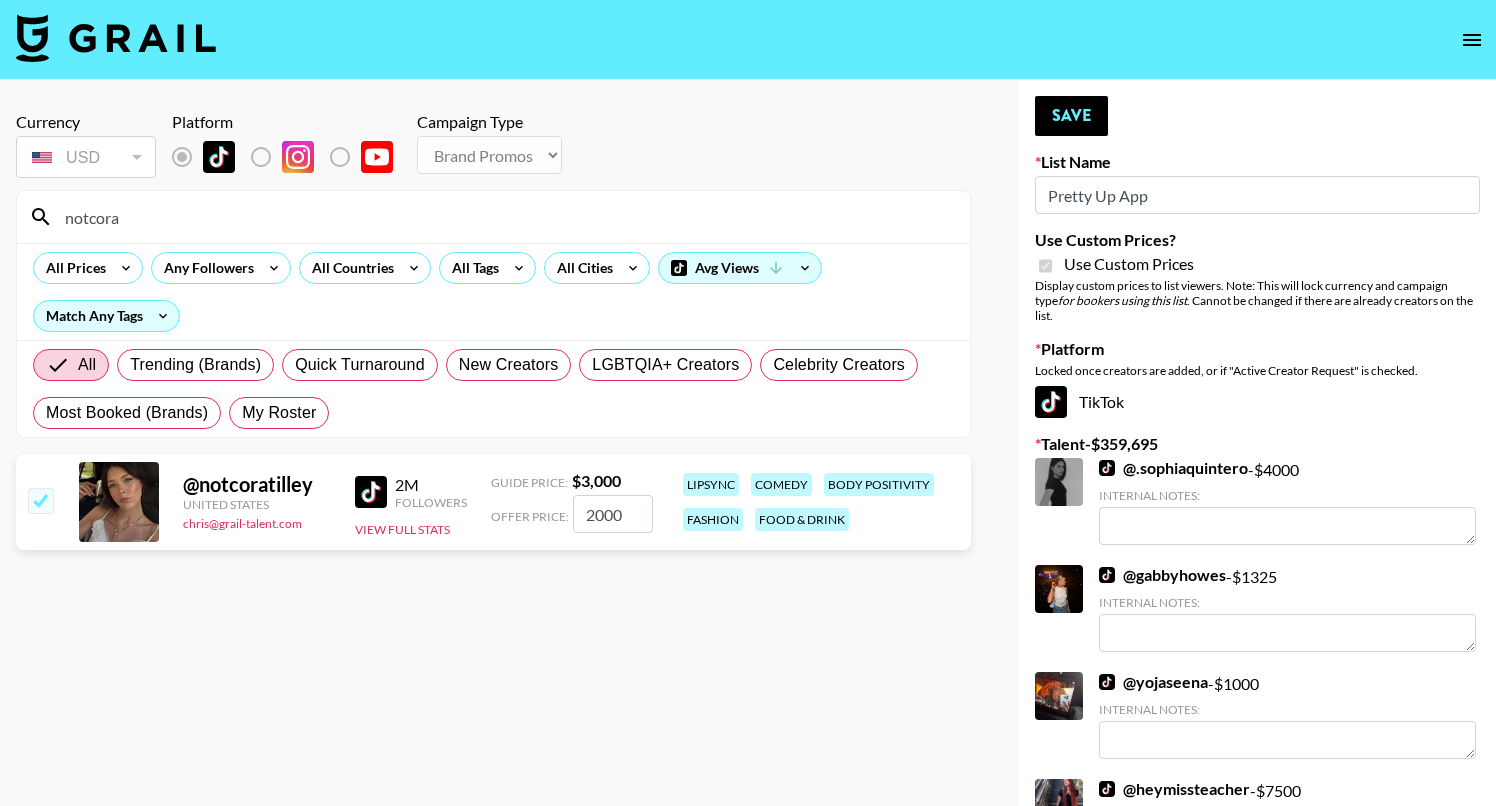 type on "2000" 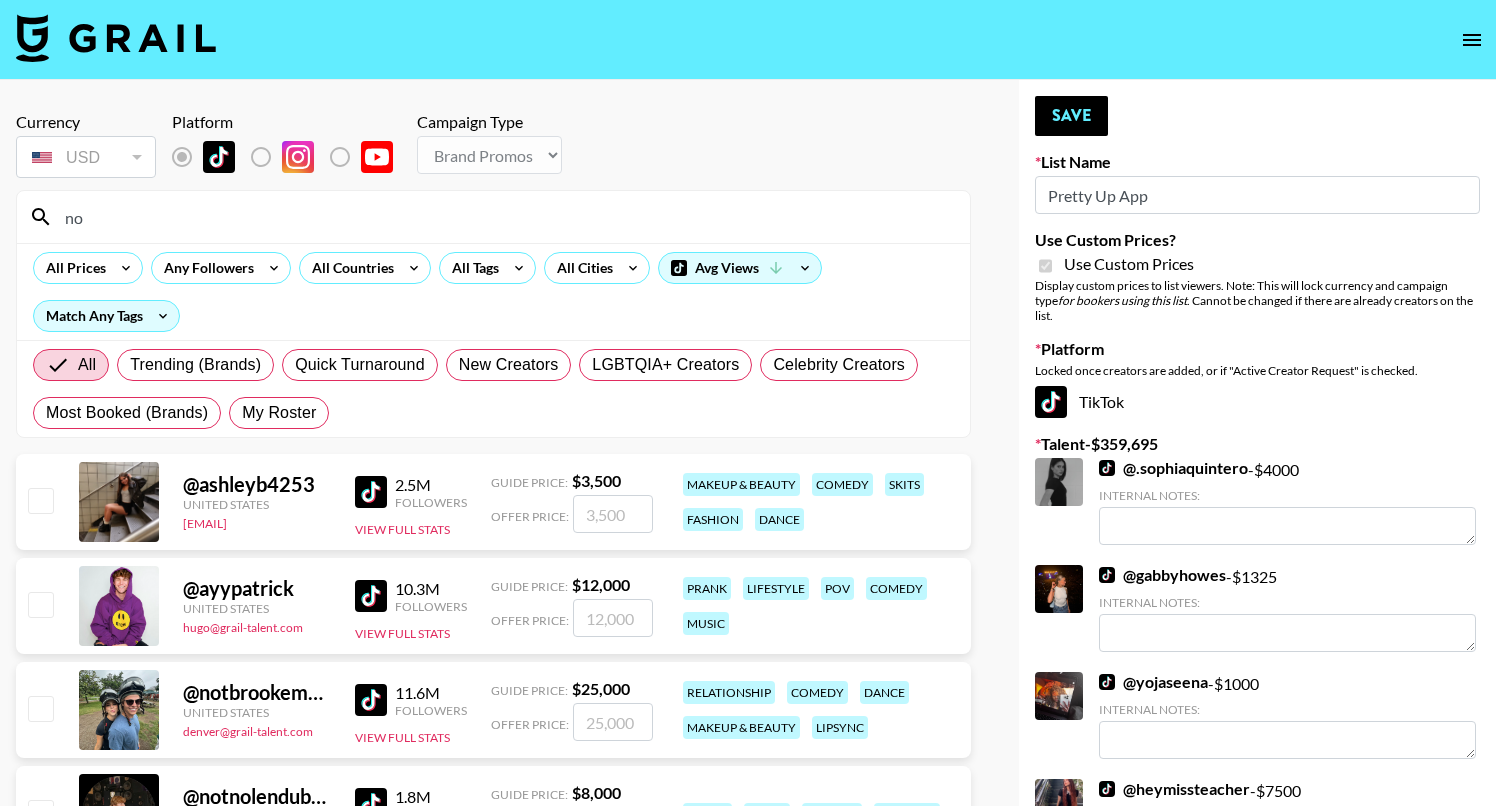 type on "n" 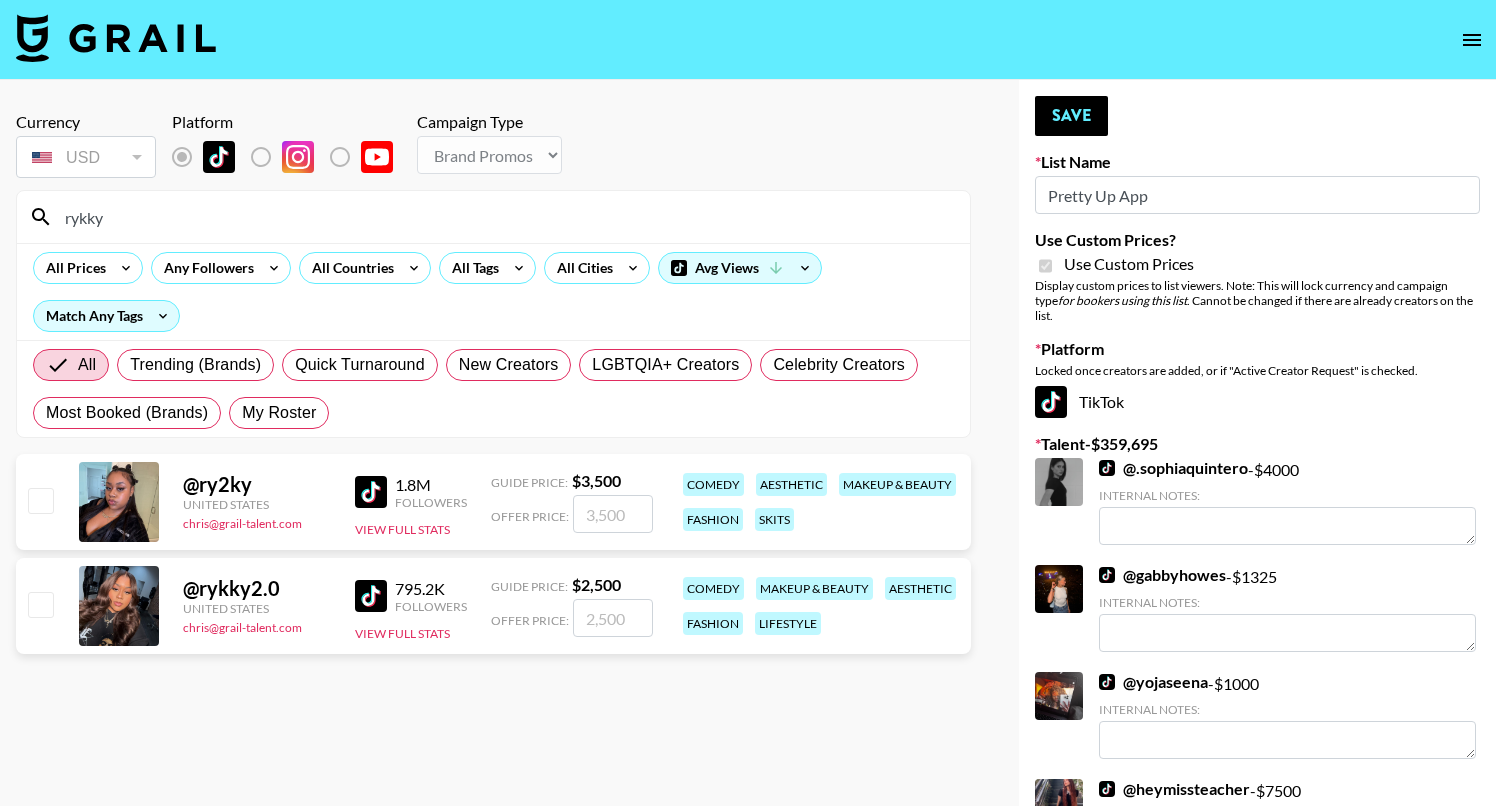 type on "rykky" 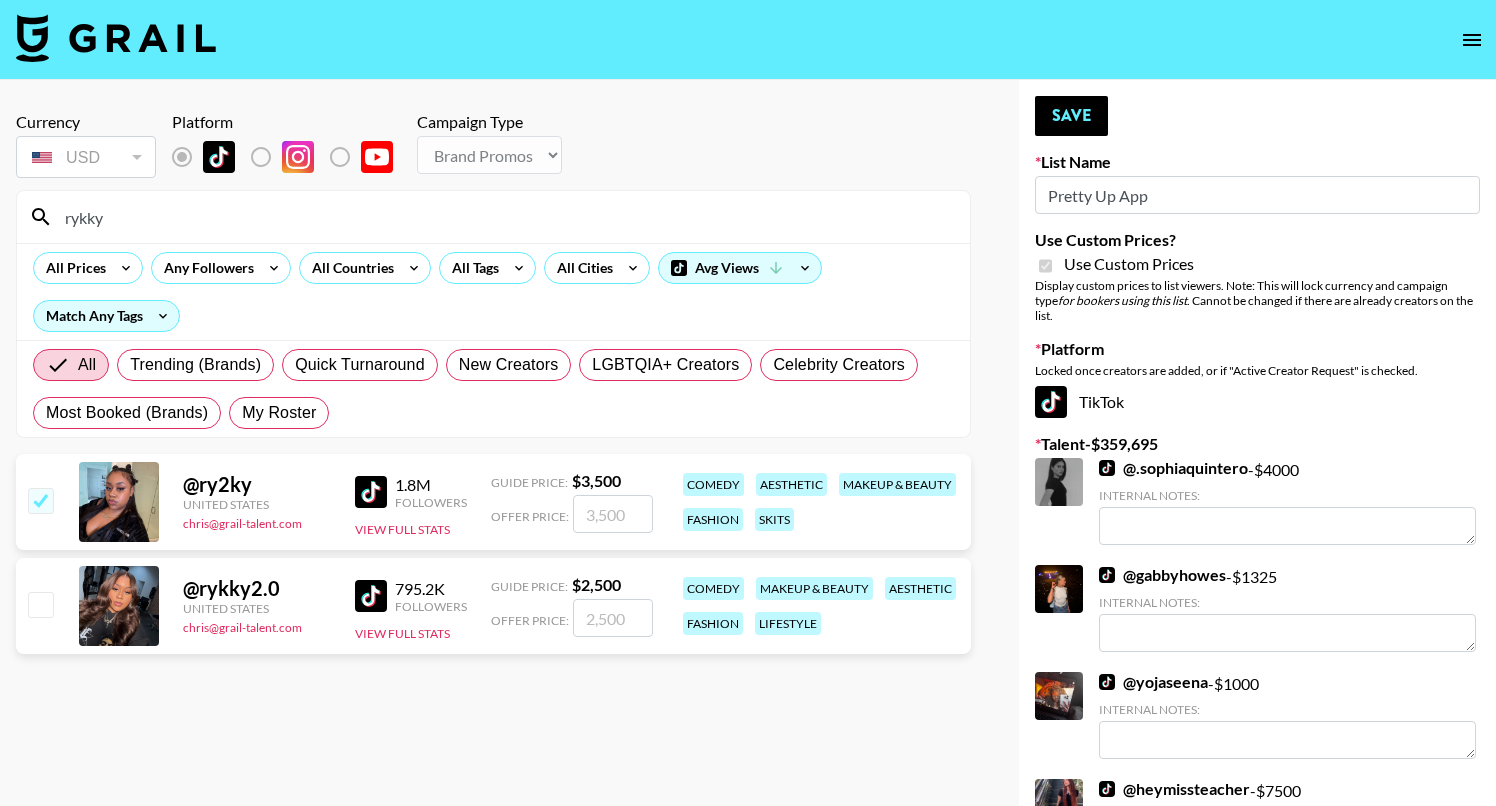 checkbox on "true" 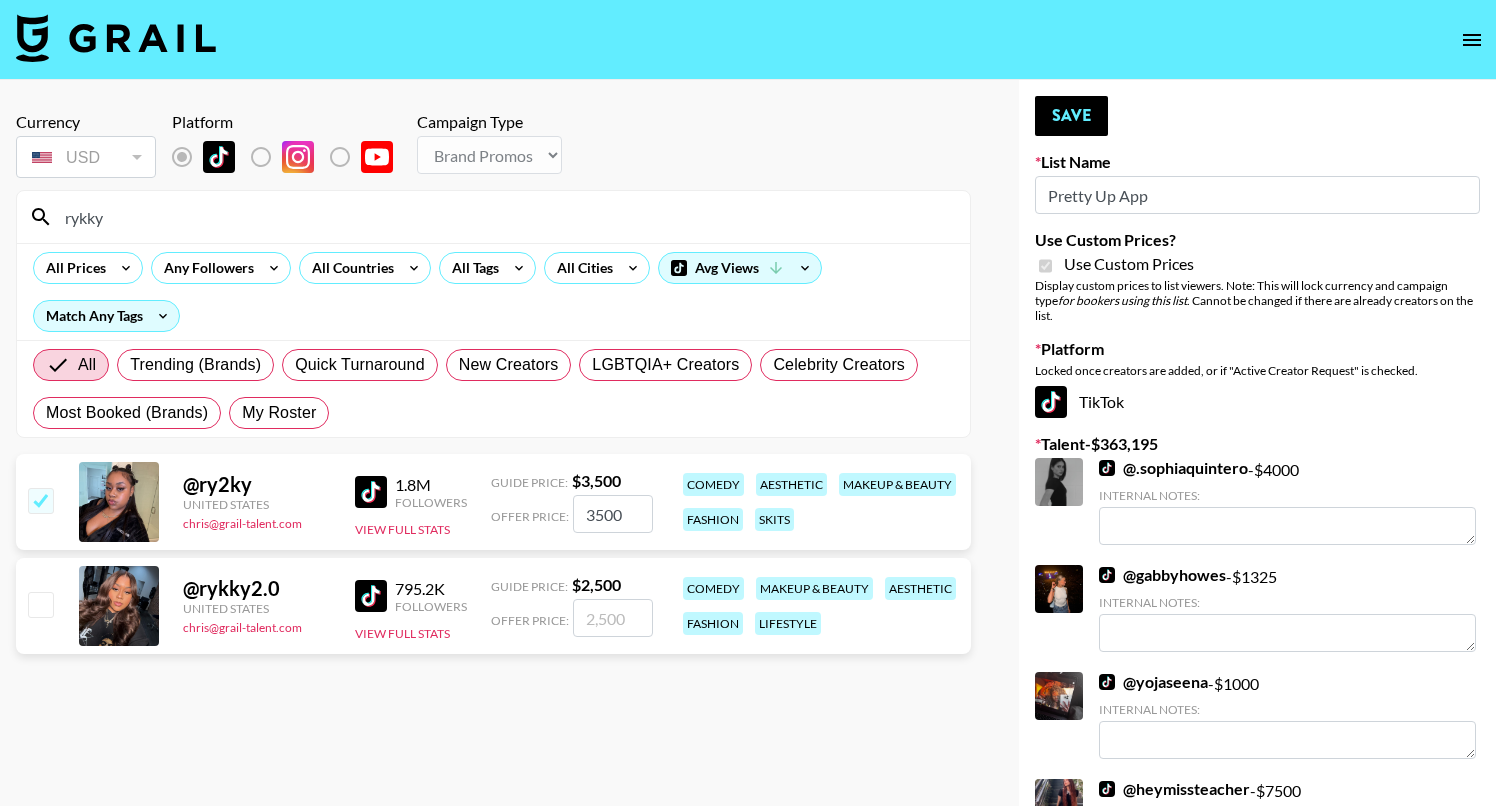 click at bounding box center [40, 604] 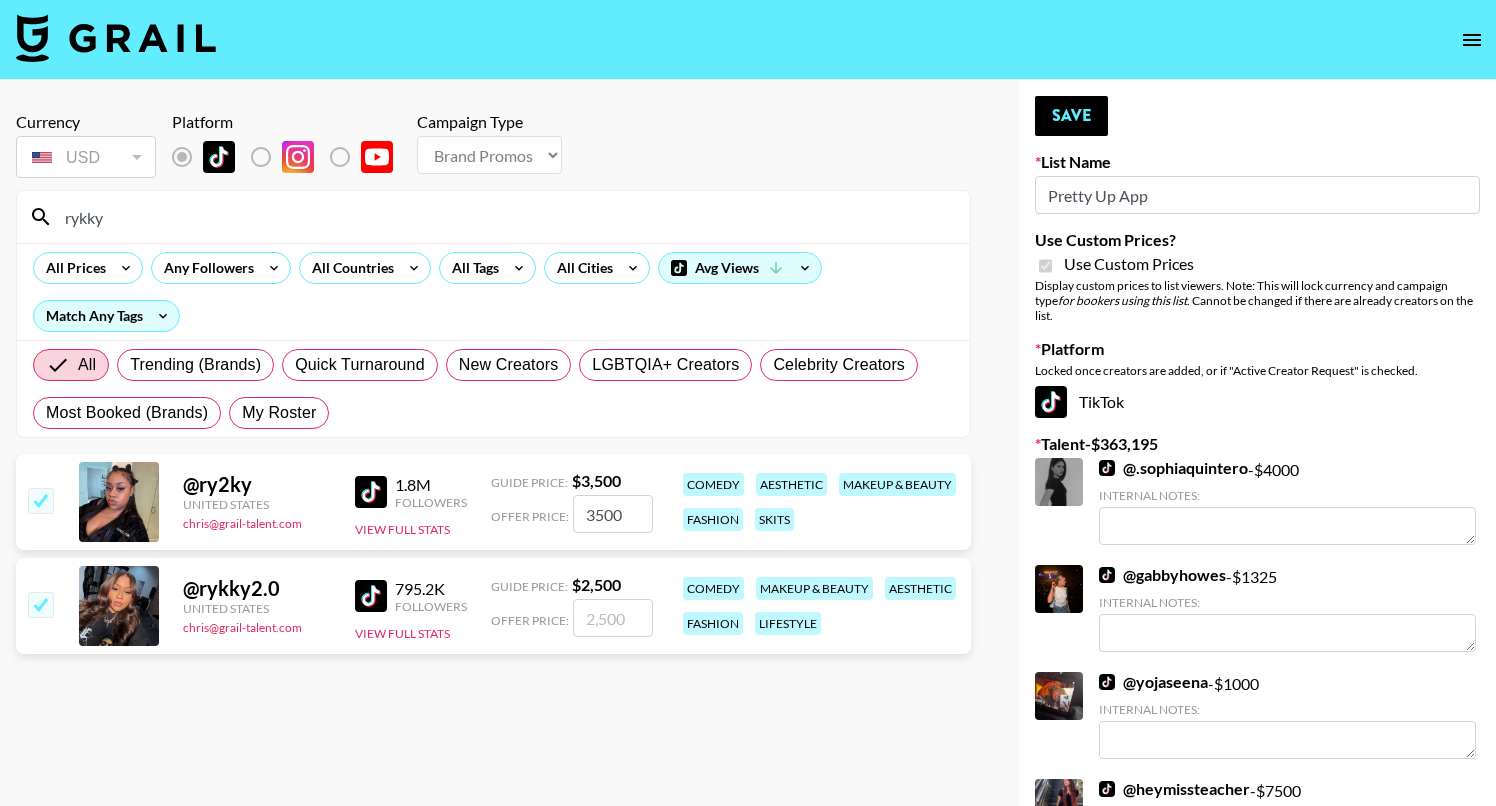 checkbox on "true" 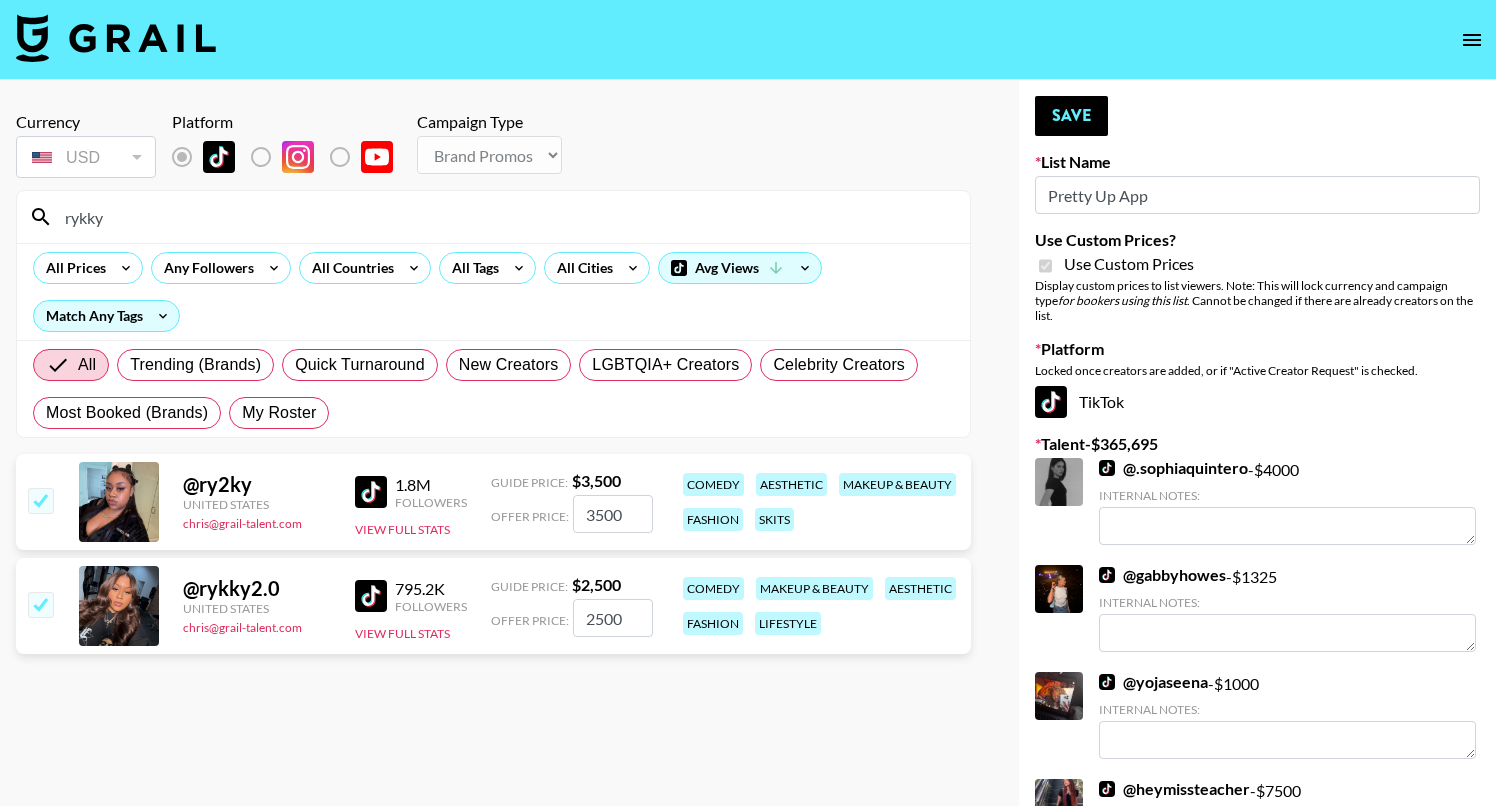 click on "rykky" at bounding box center [505, 217] 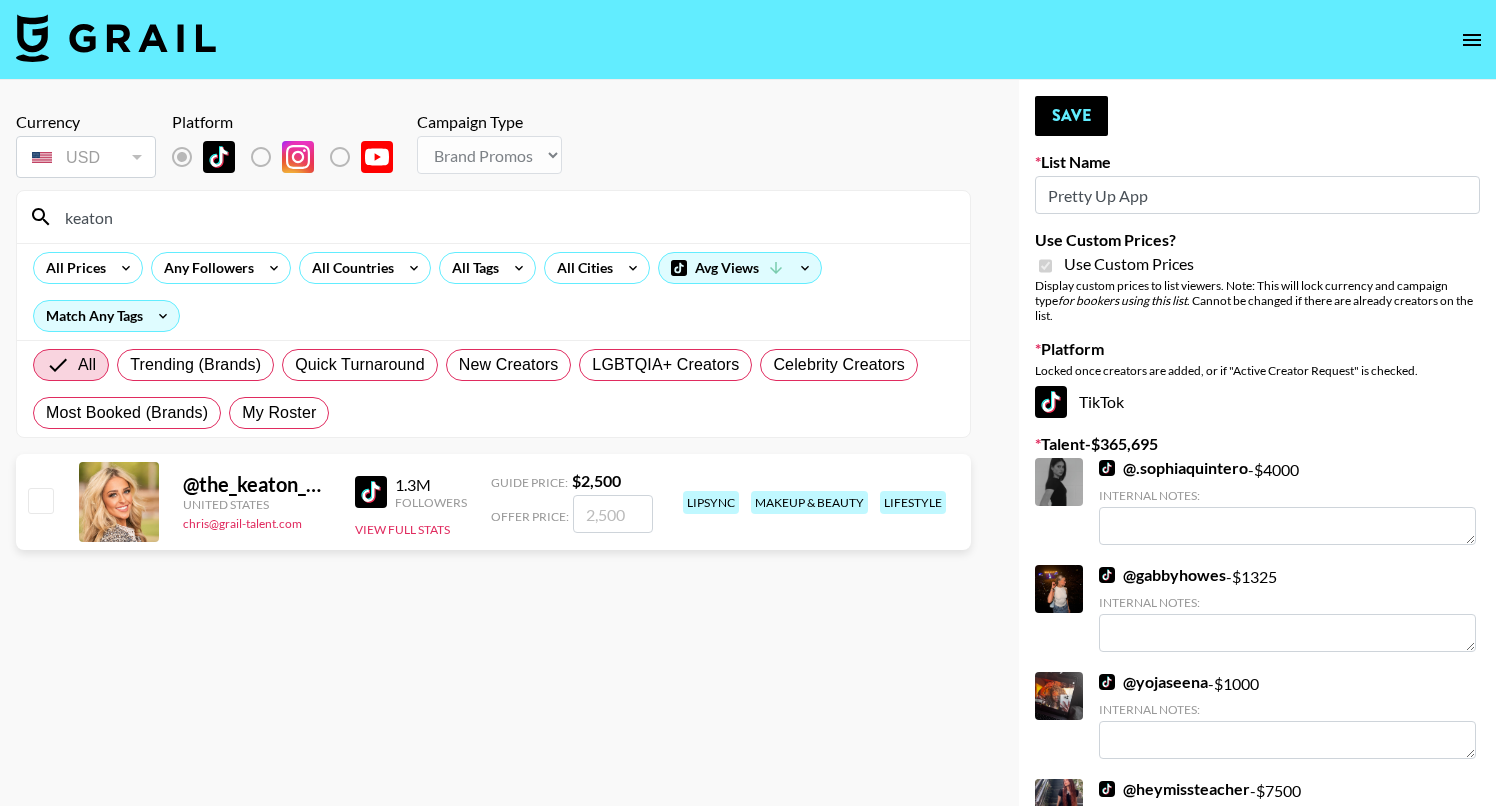 type on "keaton" 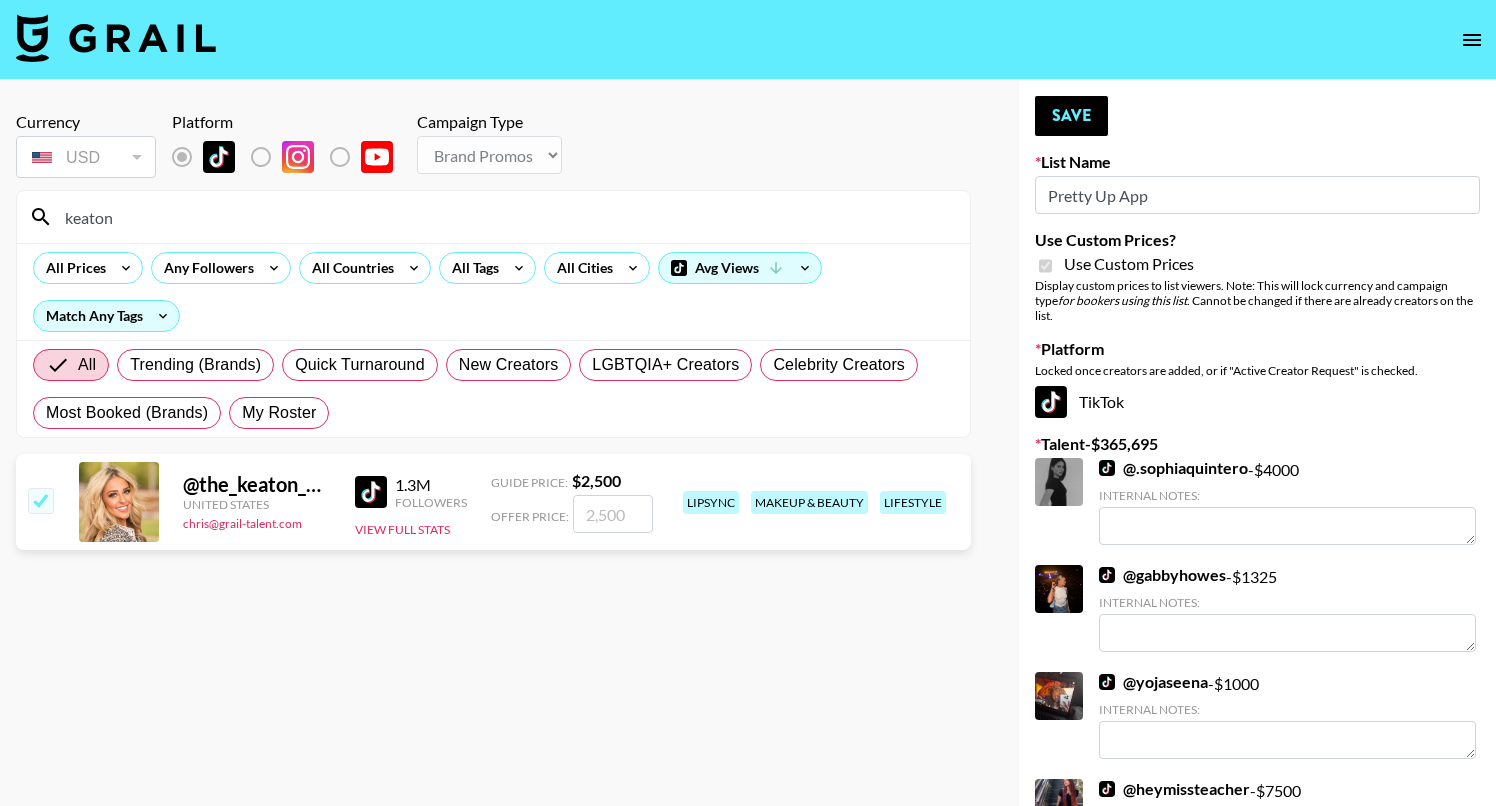 checkbox on "true" 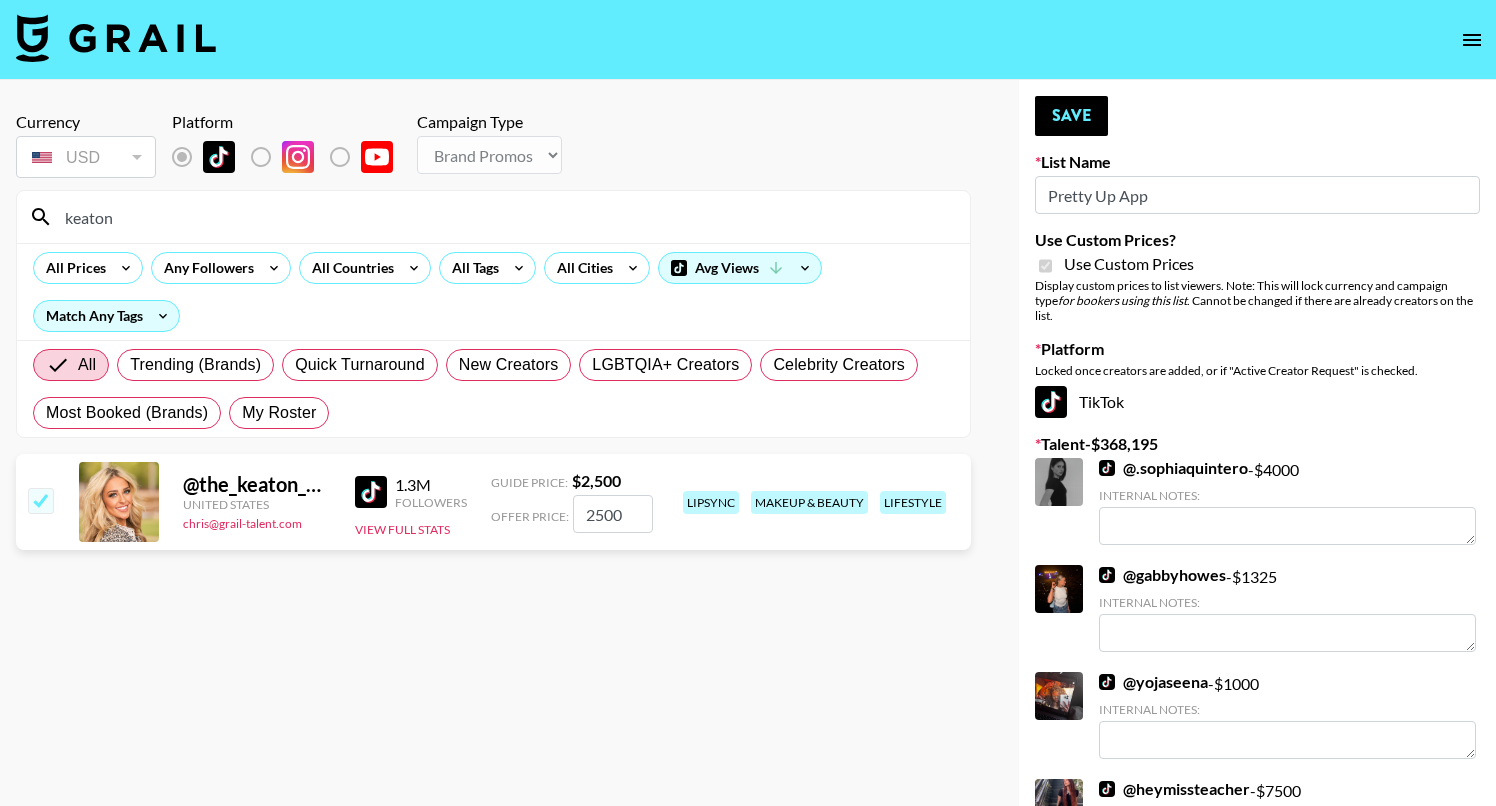 type on "2500" 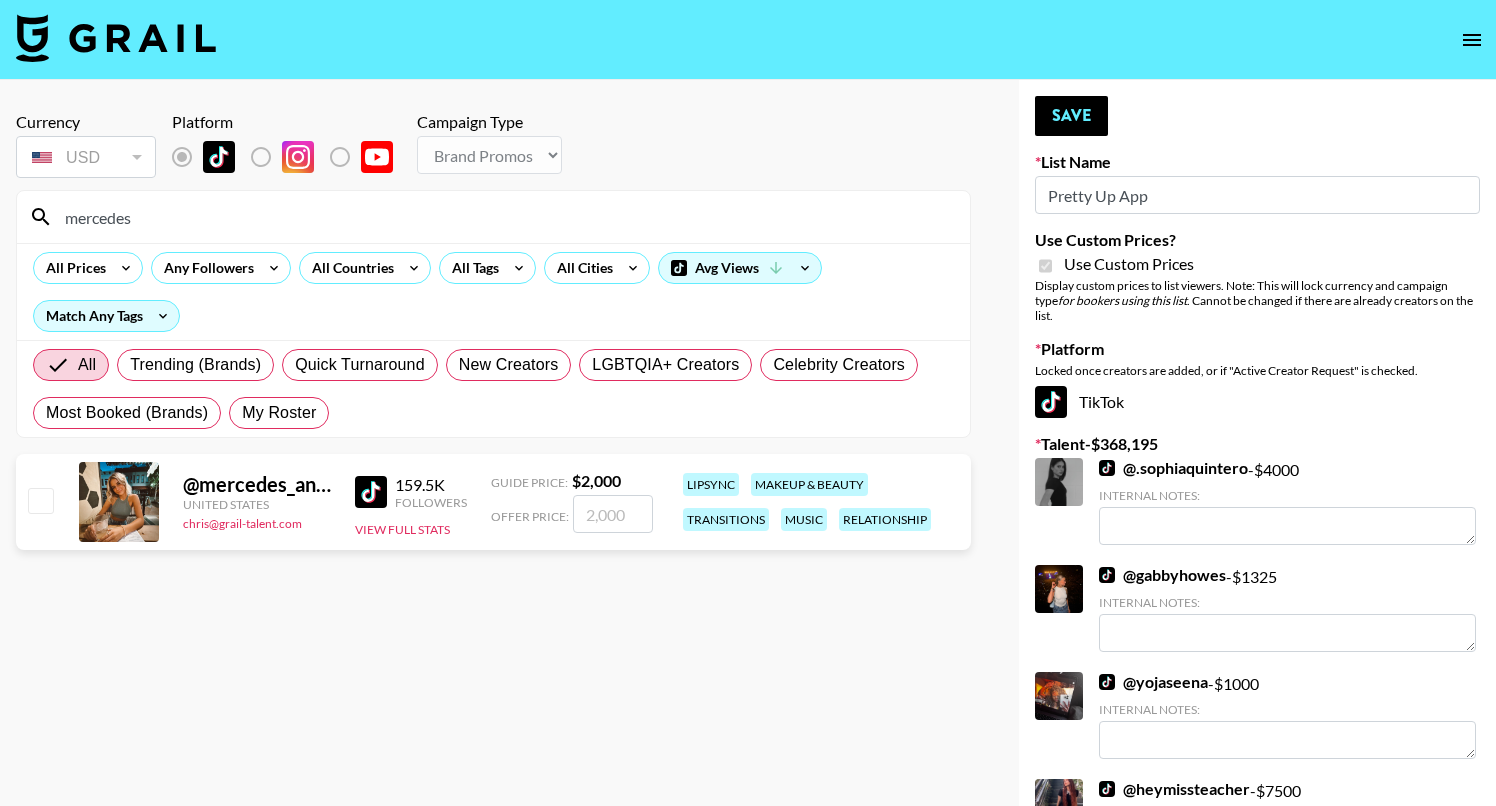 type on "mercedes" 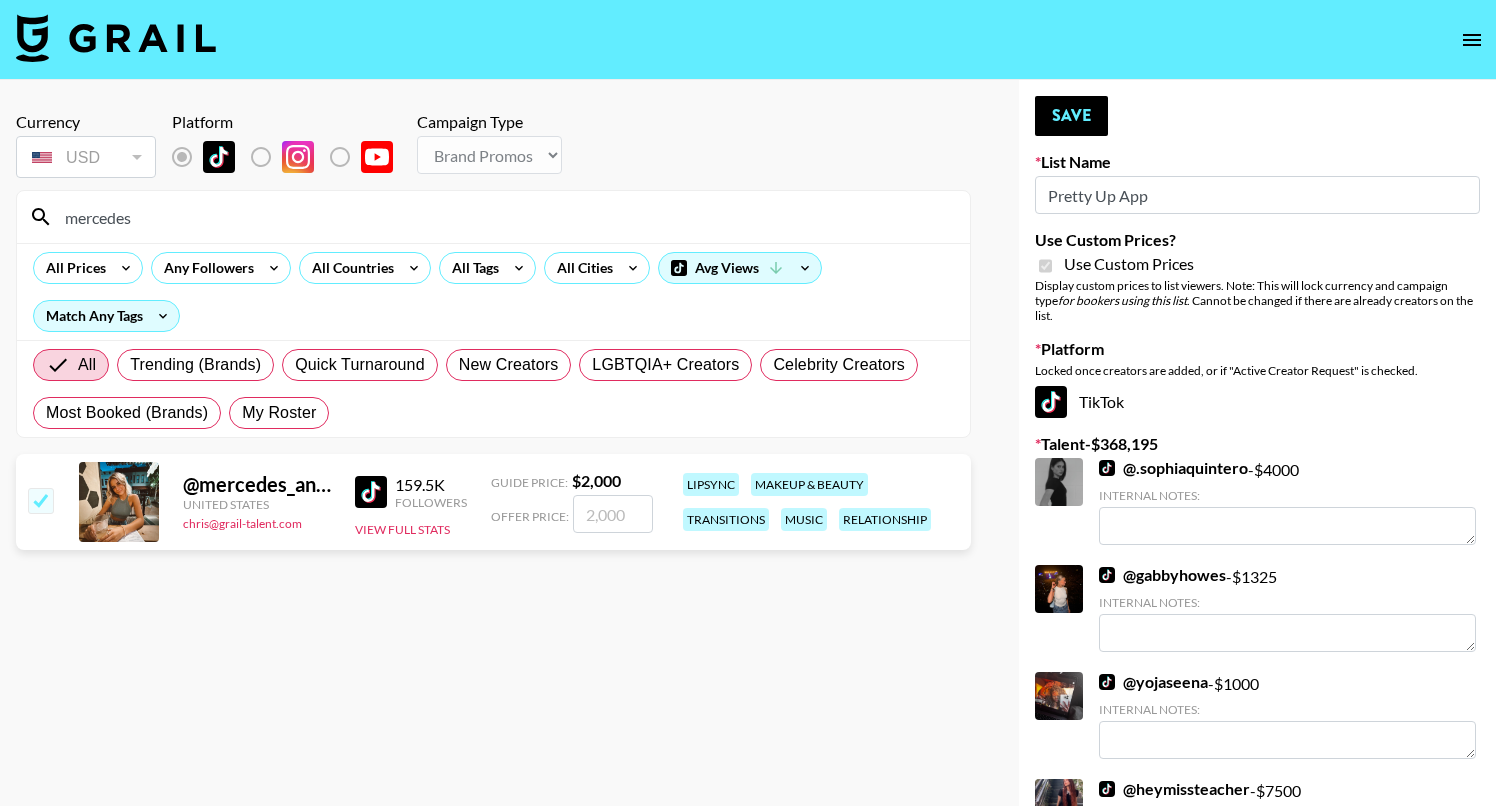 checkbox on "true" 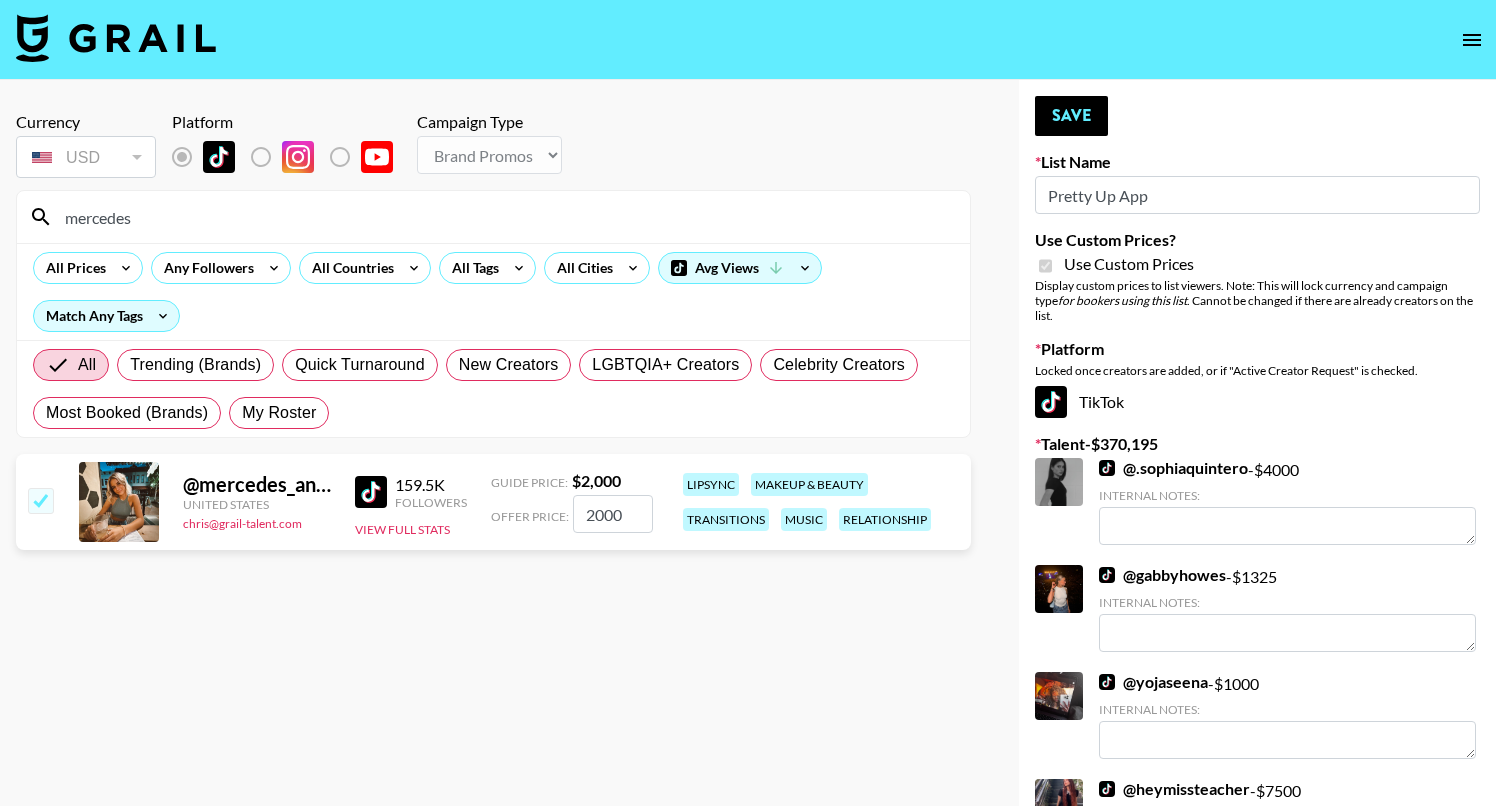 click on "mercedes" at bounding box center [505, 217] 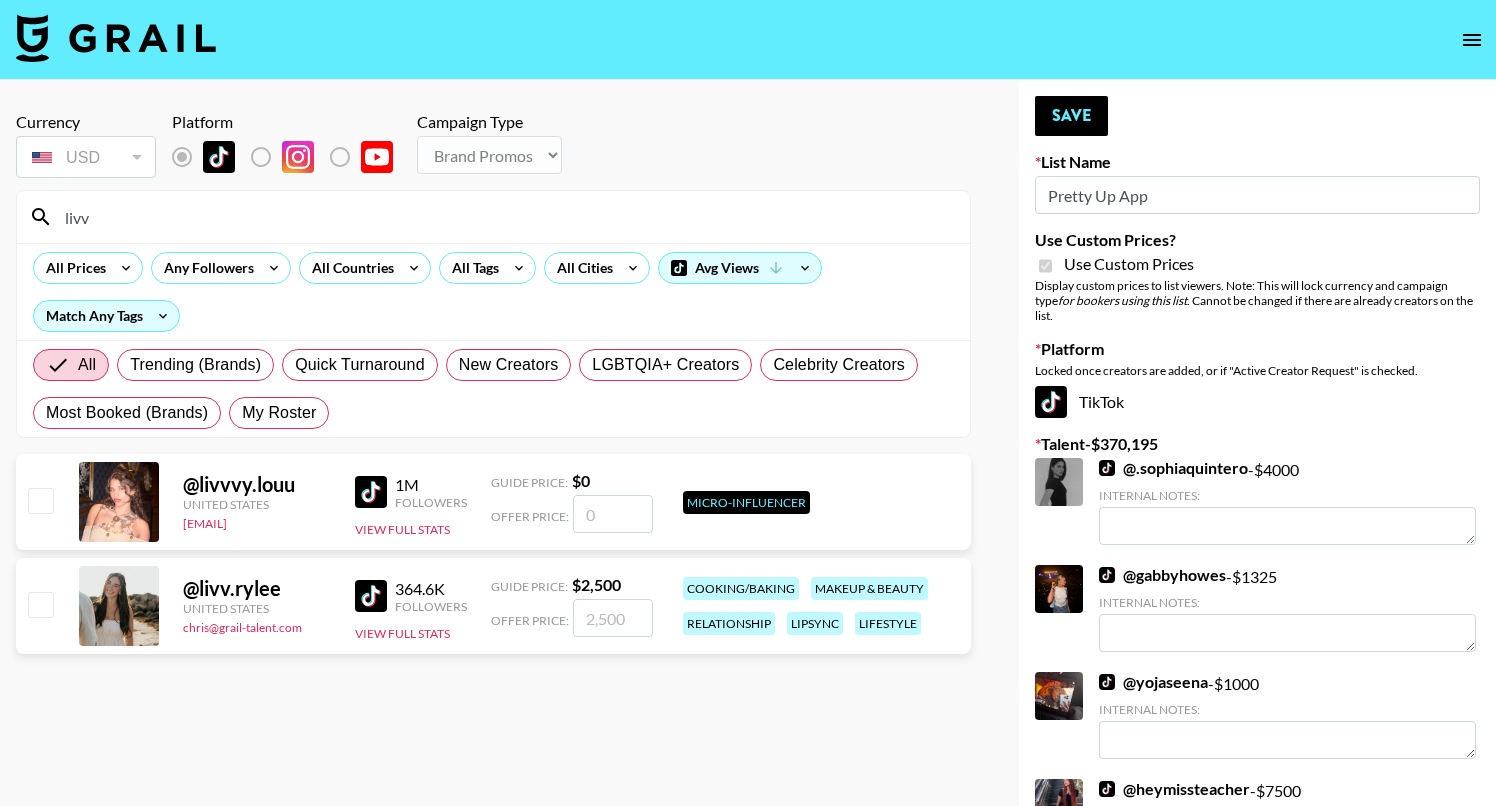 type on "livv" 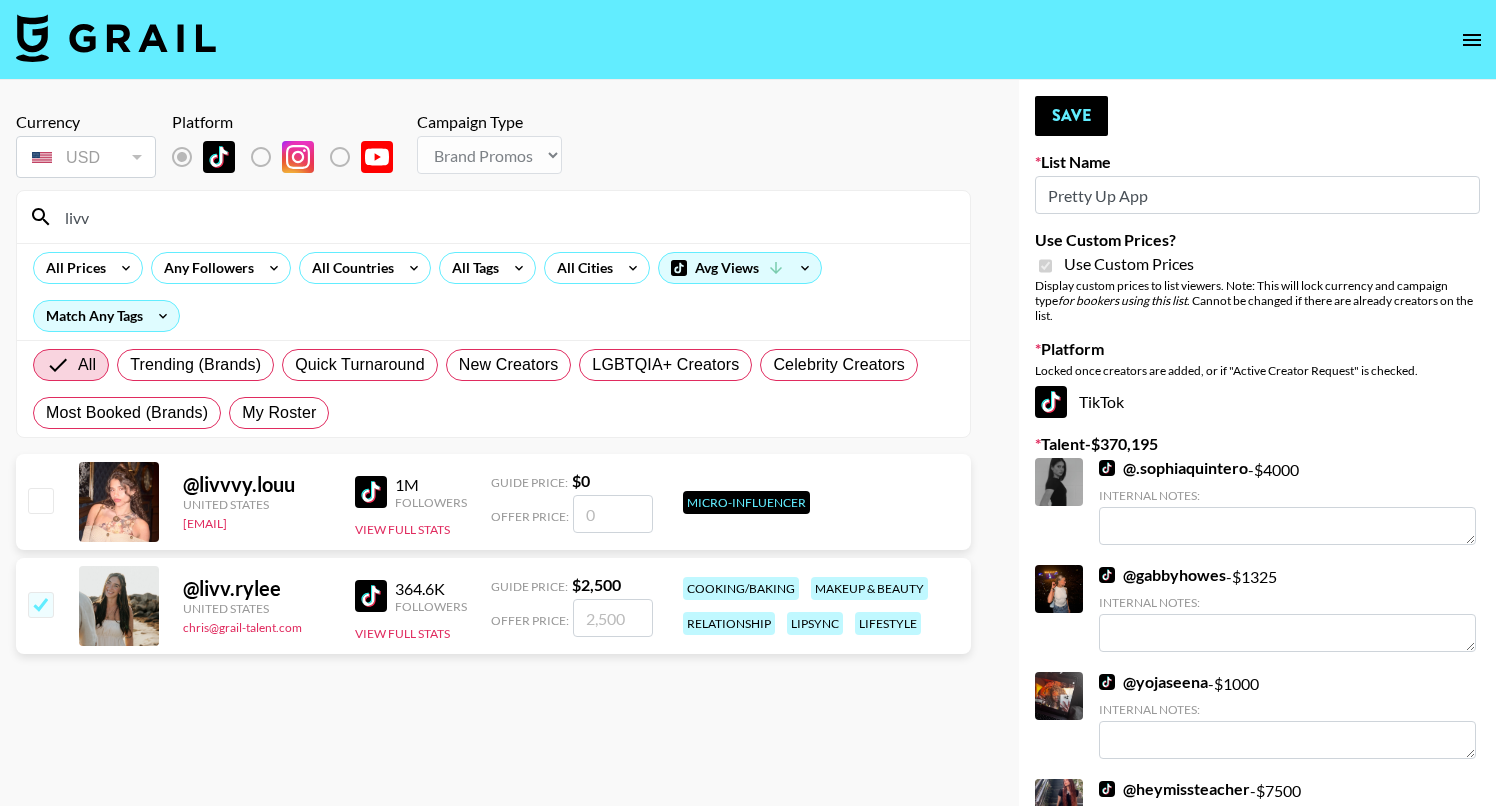 checkbox on "true" 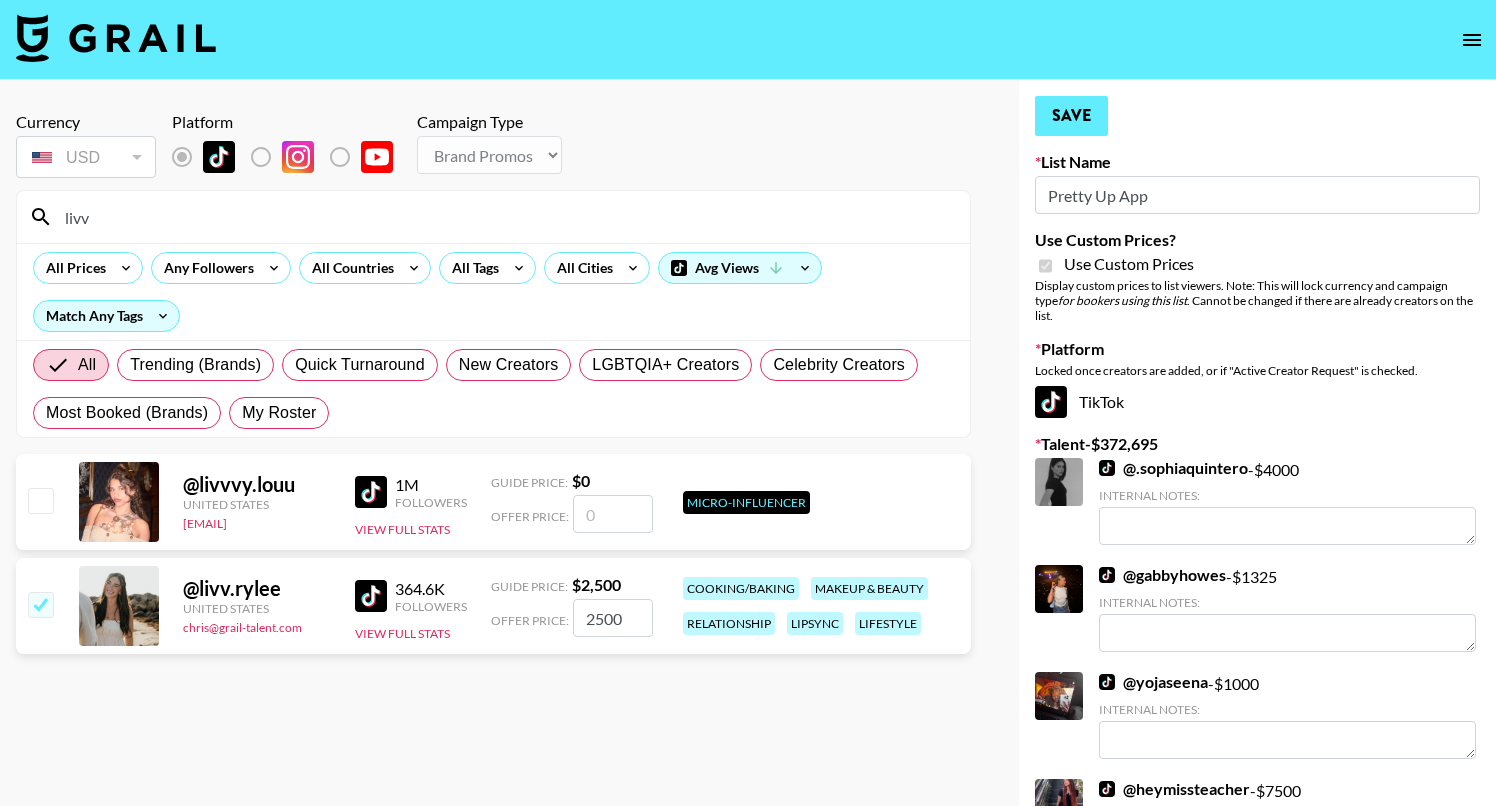 click on "Save" at bounding box center [1071, 116] 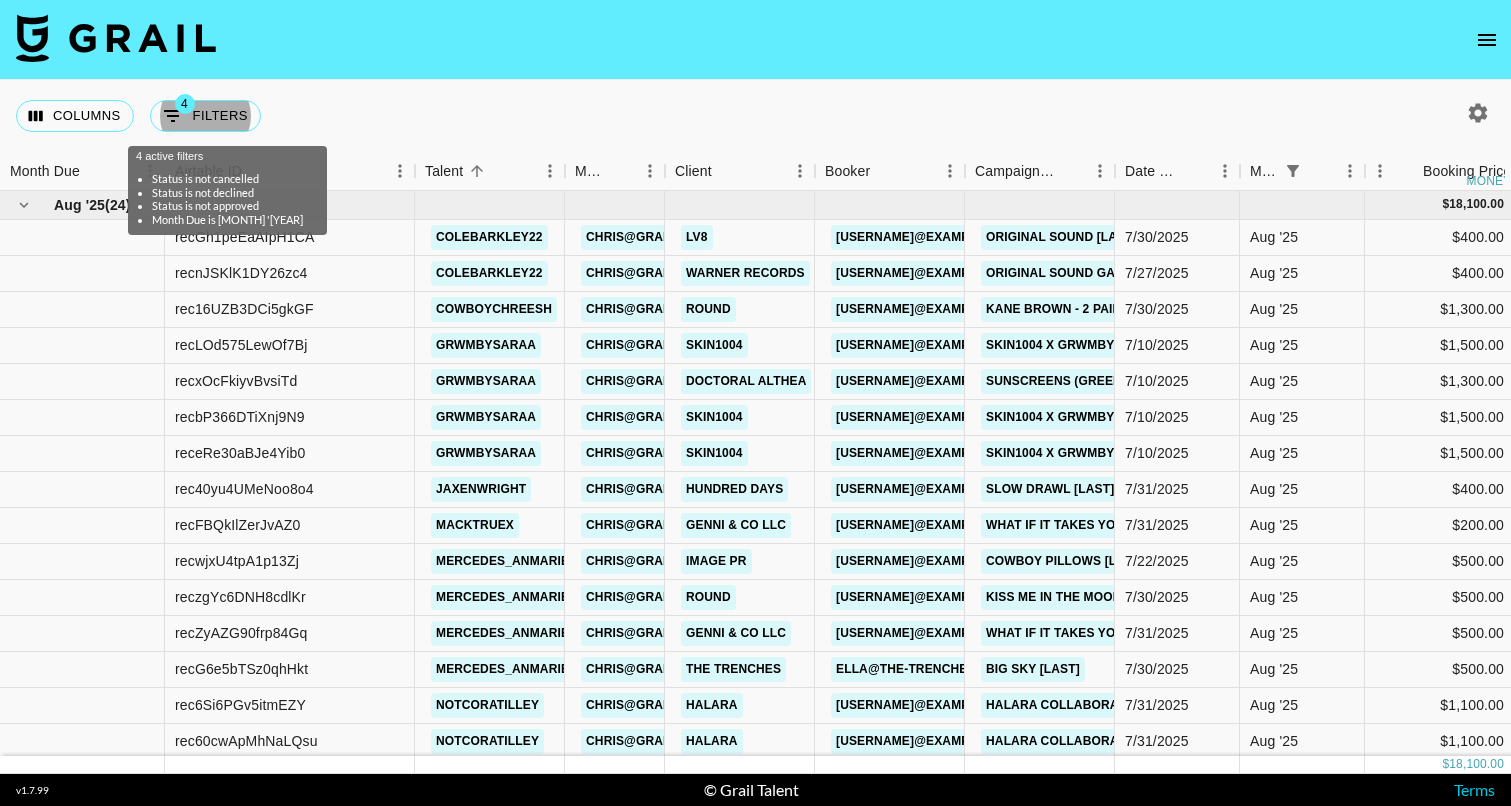 scroll, scrollTop: 0, scrollLeft: 0, axis: both 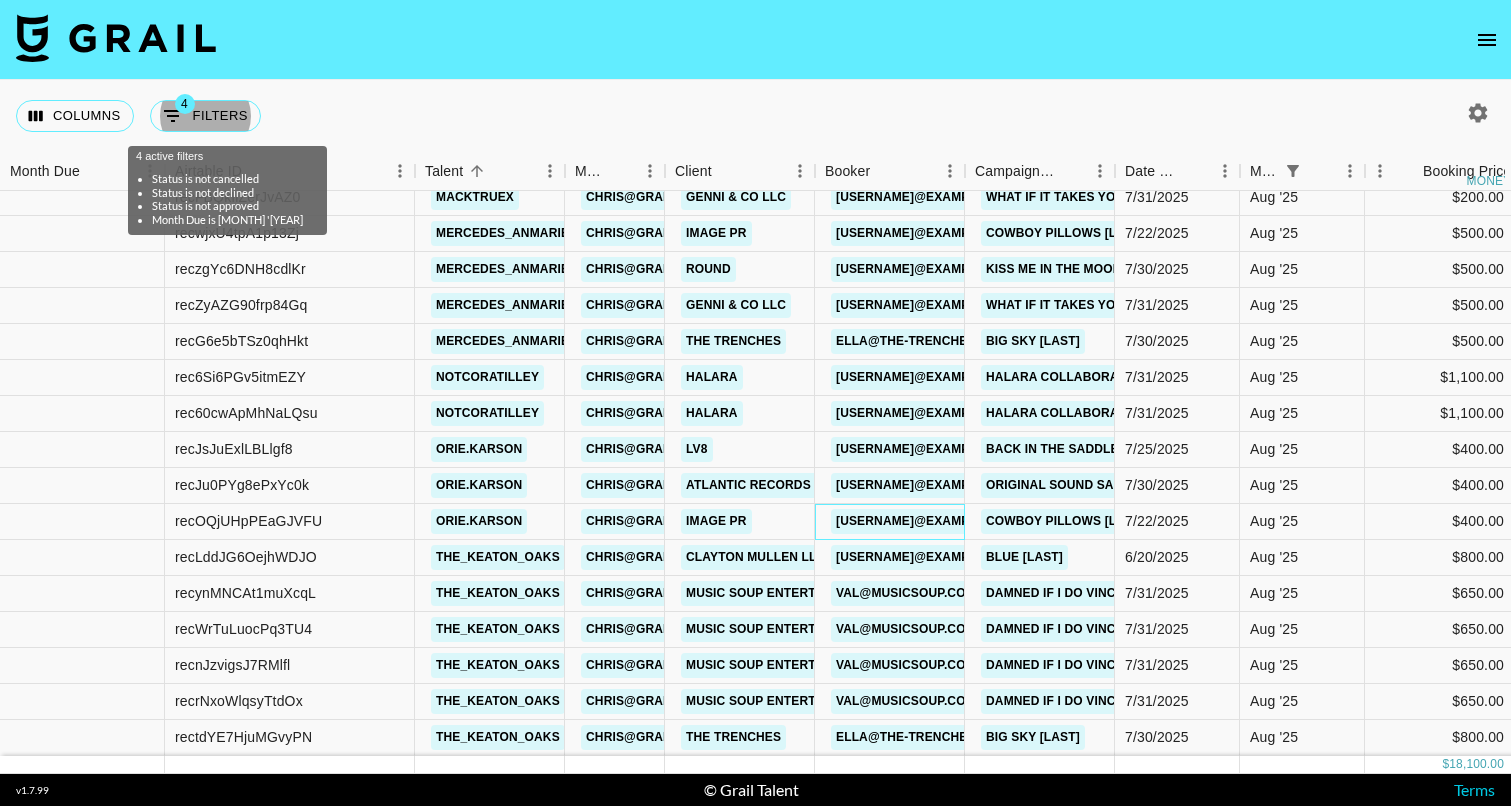 click on "tristen@imagepr.net" at bounding box center (926, 521) 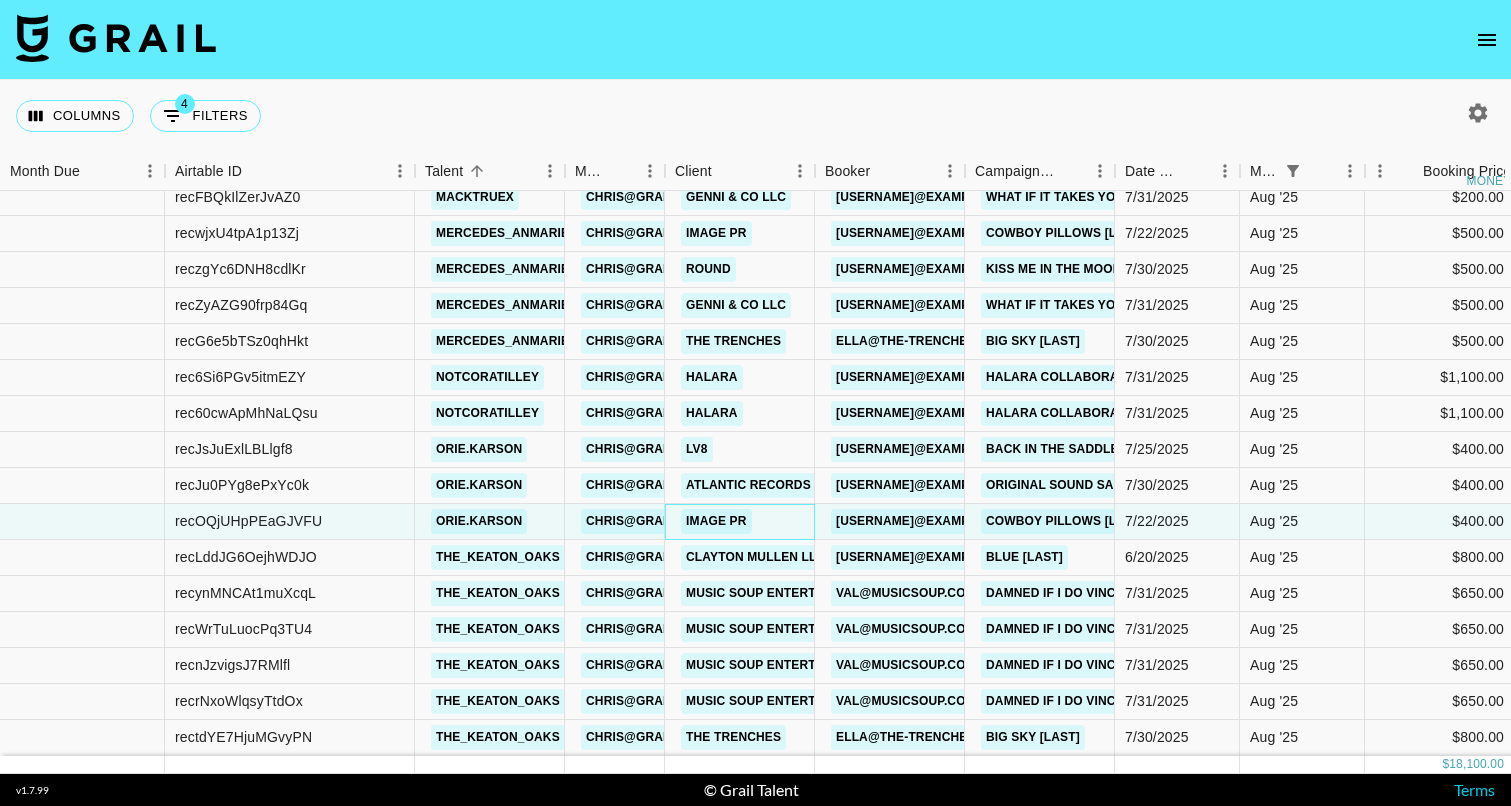 click on "Image PR" at bounding box center (716, 521) 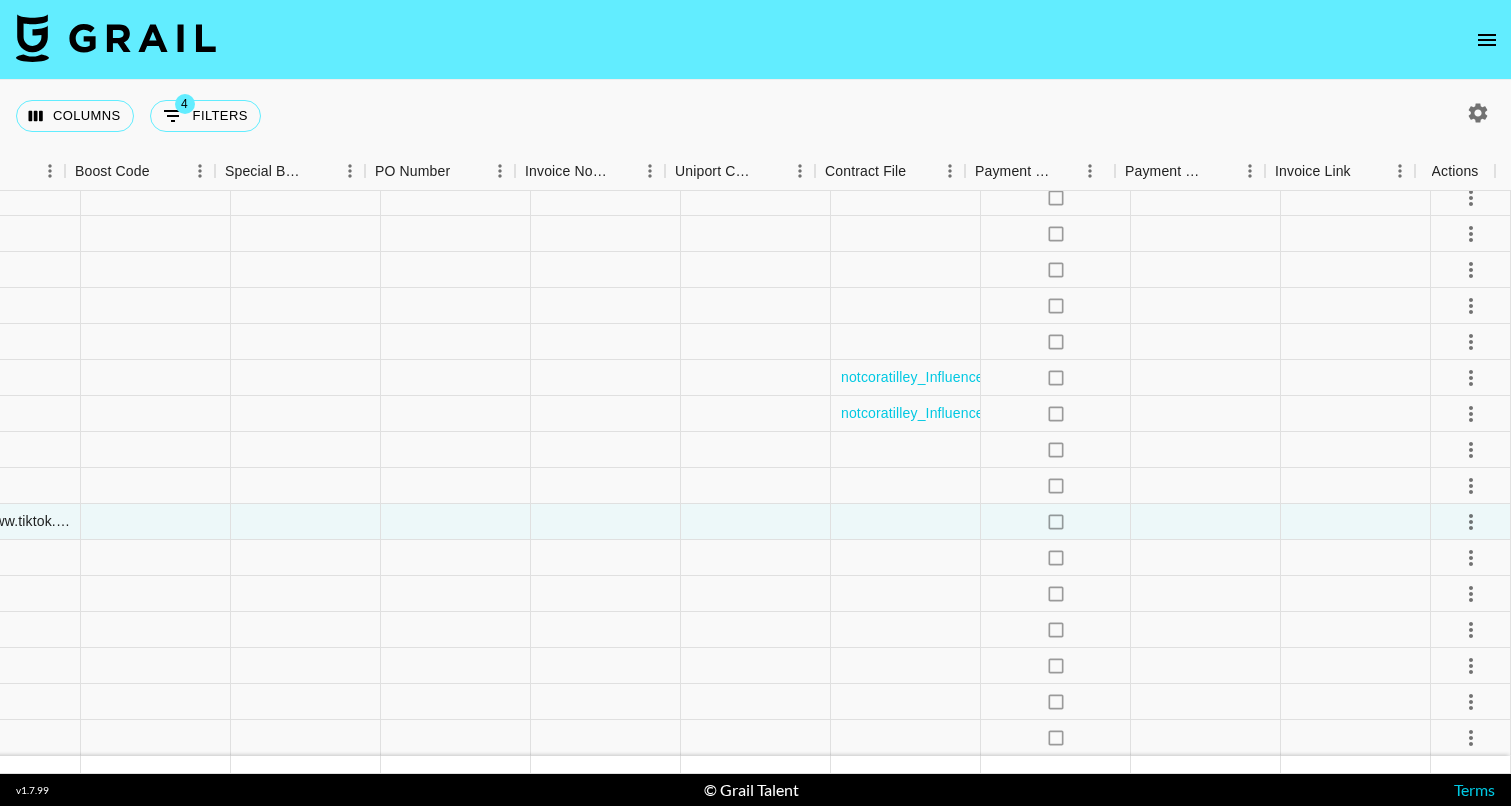 scroll, scrollTop: 343, scrollLeft: 1999, axis: both 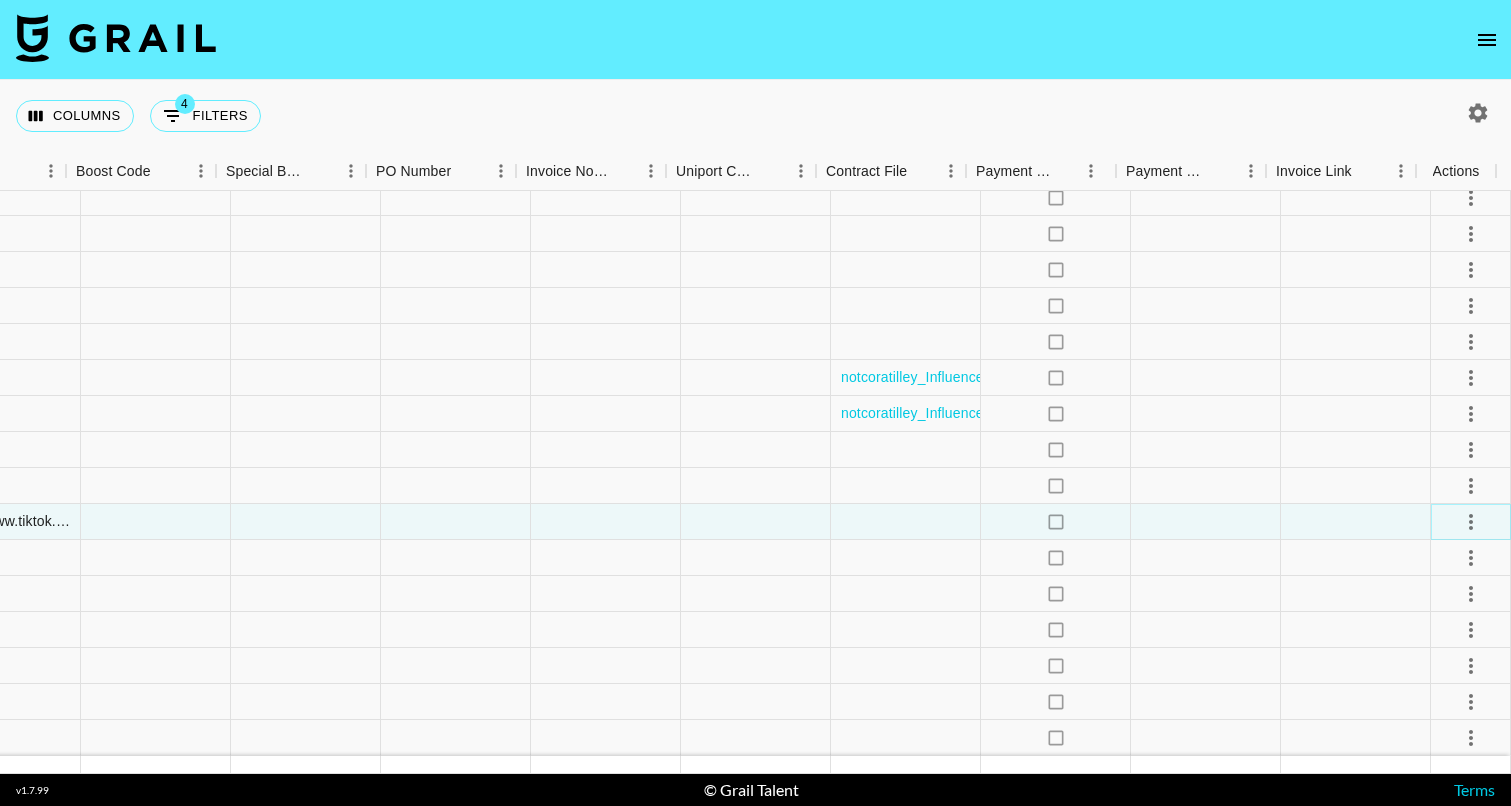 click 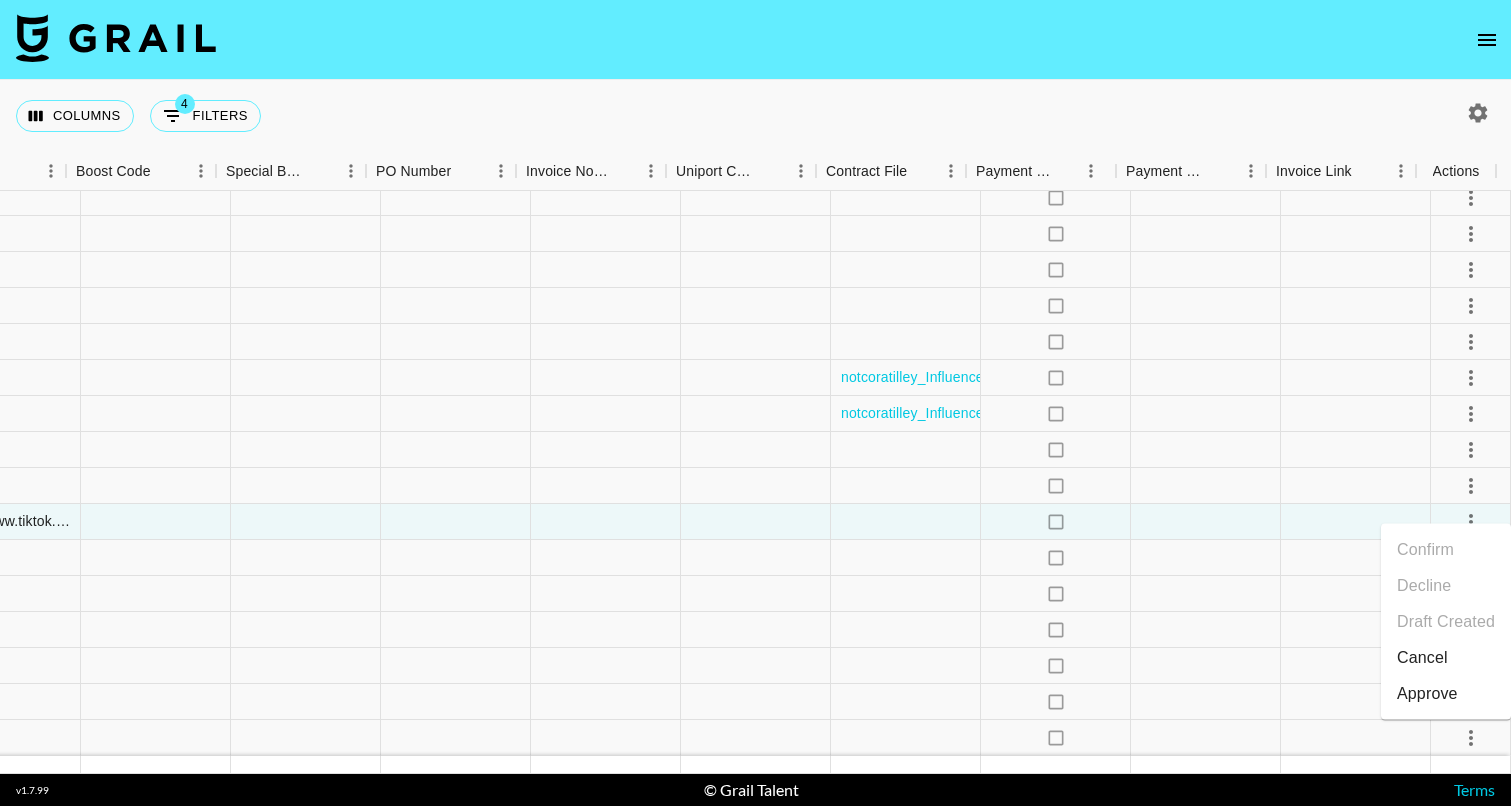 click on "Approve" at bounding box center [1427, 694] 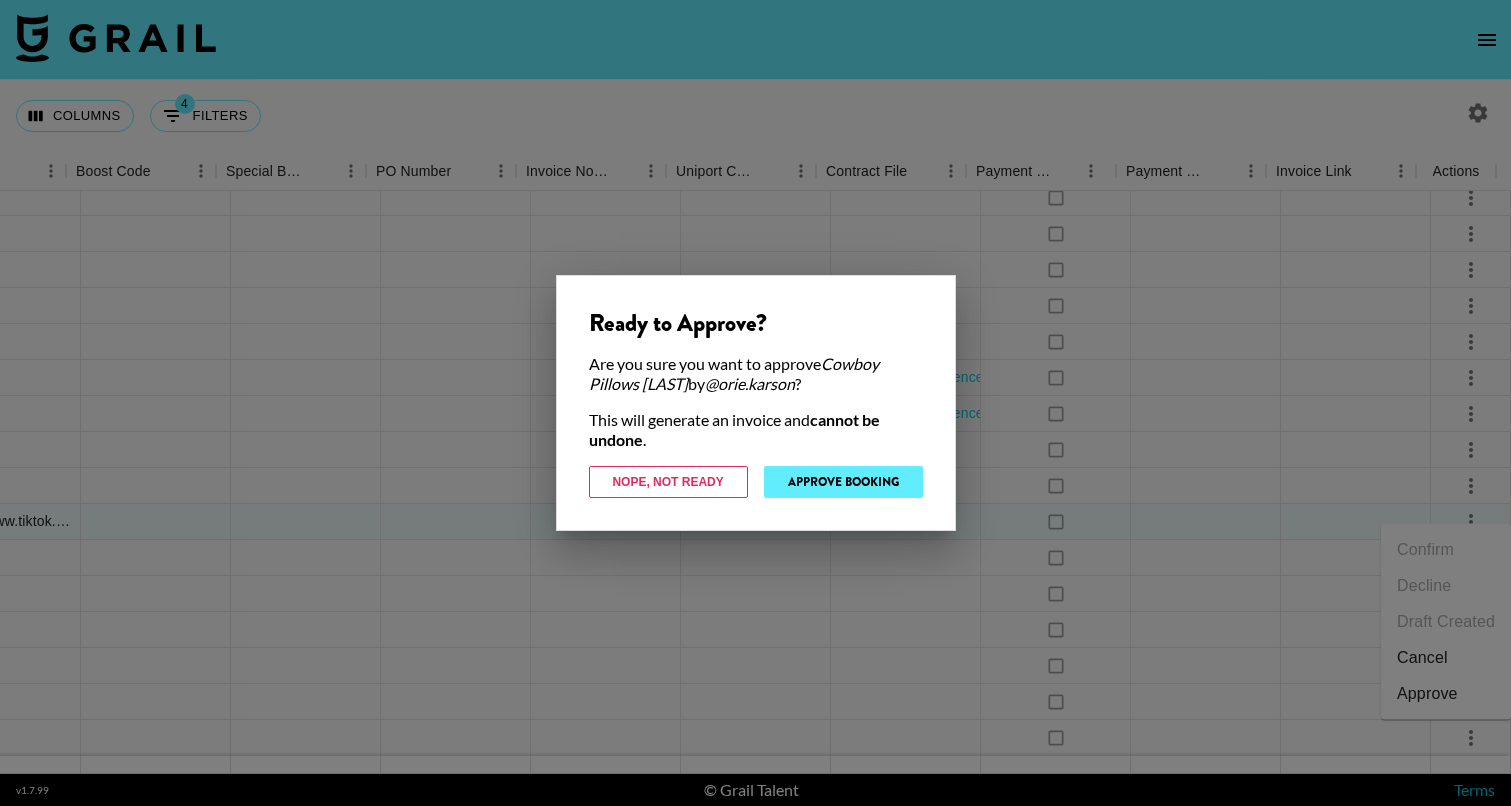 click on "Approve Booking" at bounding box center [843, 482] 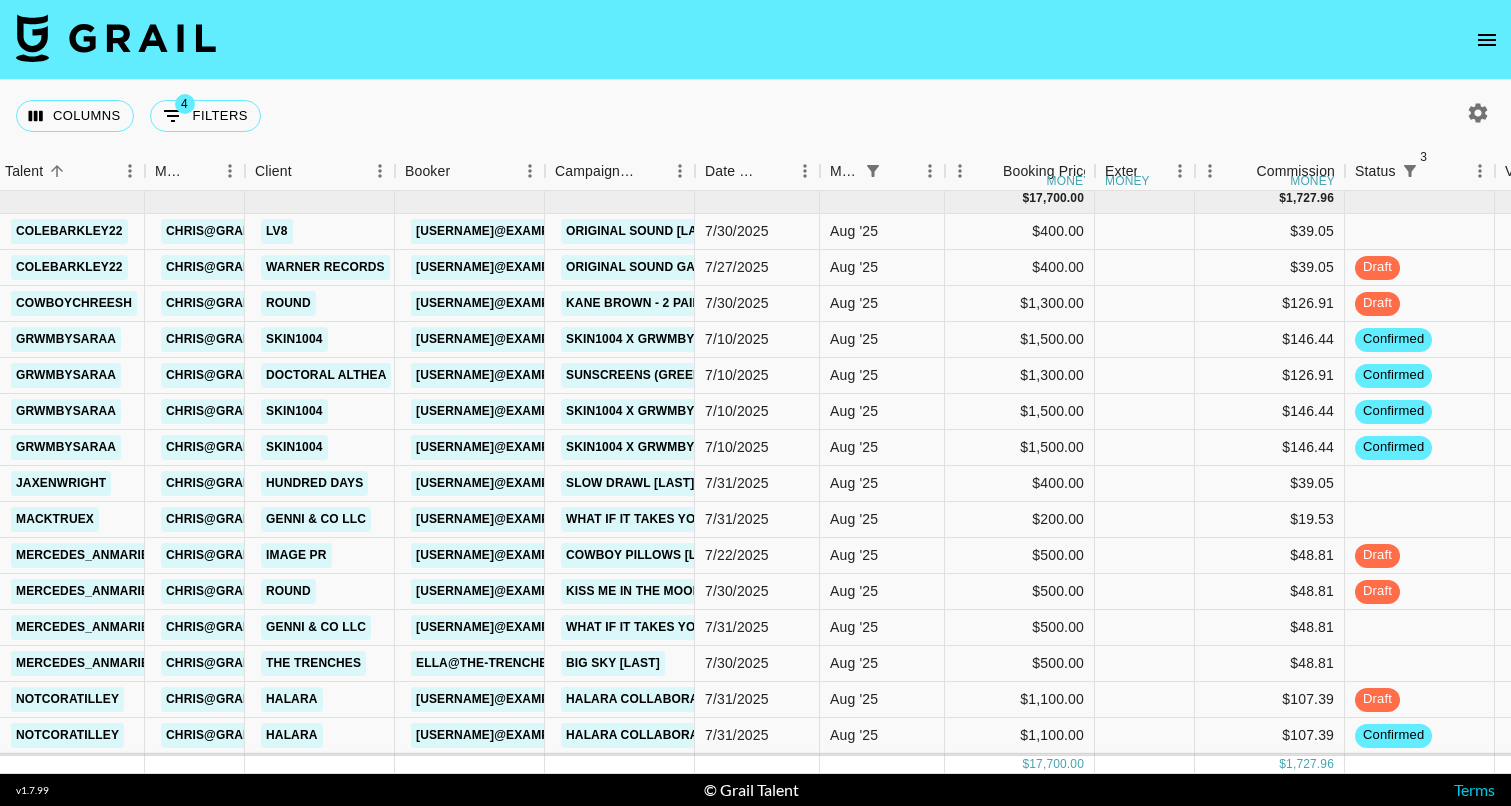 scroll, scrollTop: 0, scrollLeft: 420, axis: horizontal 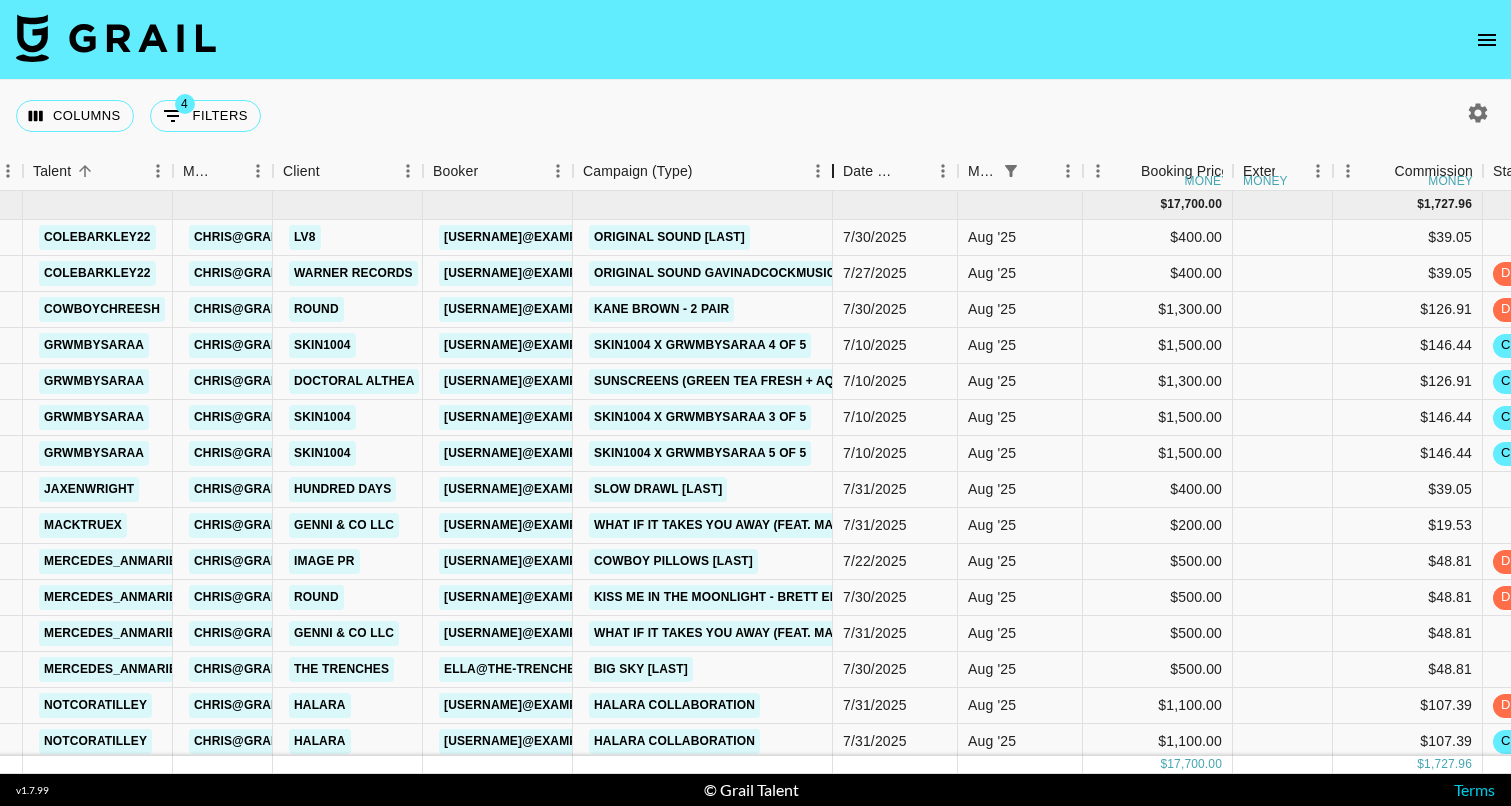 drag, startPoint x: 727, startPoint y: 163, endPoint x: 837, endPoint y: 176, distance: 110.76552 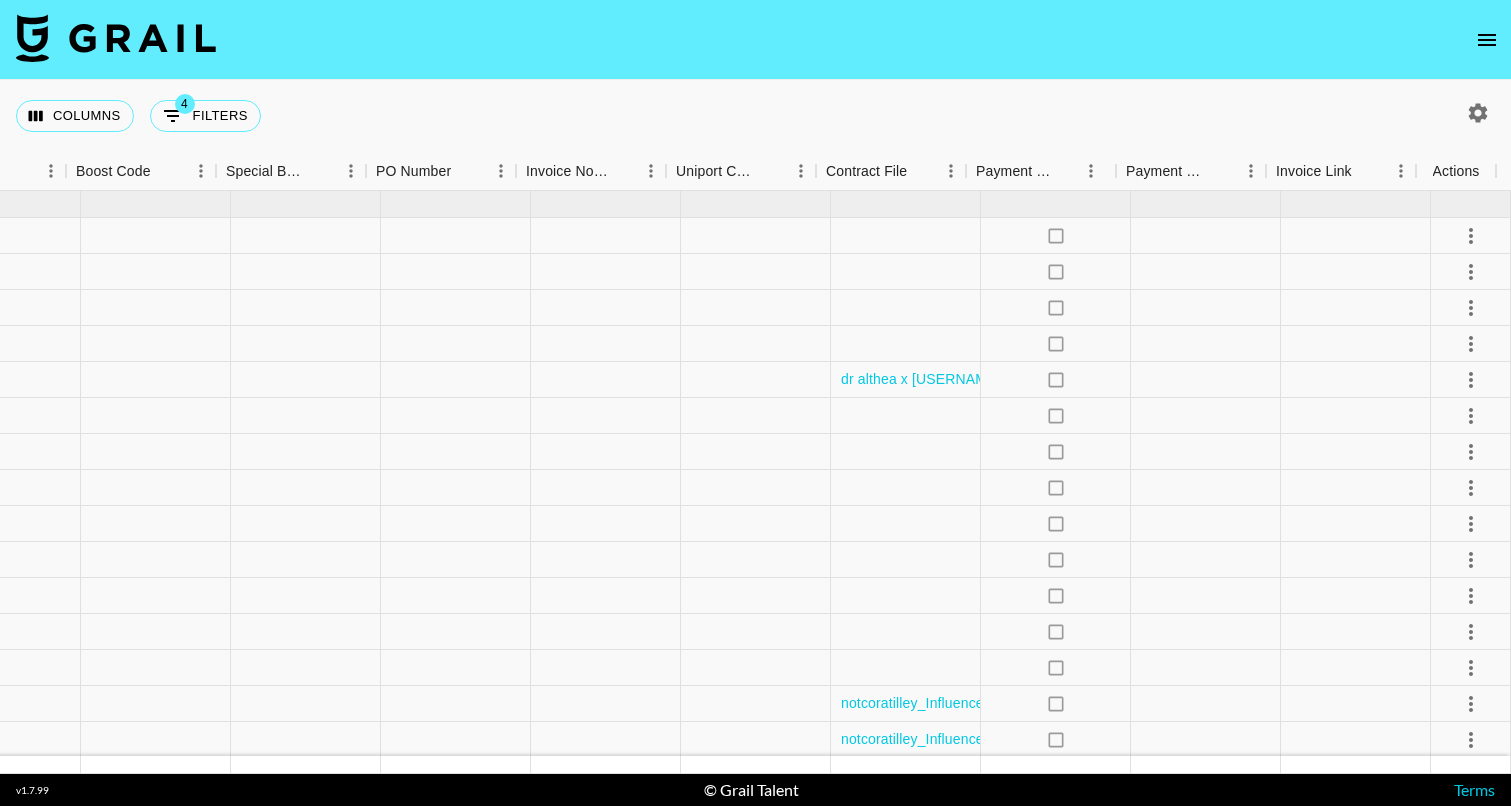 scroll, scrollTop: 2, scrollLeft: 2109, axis: both 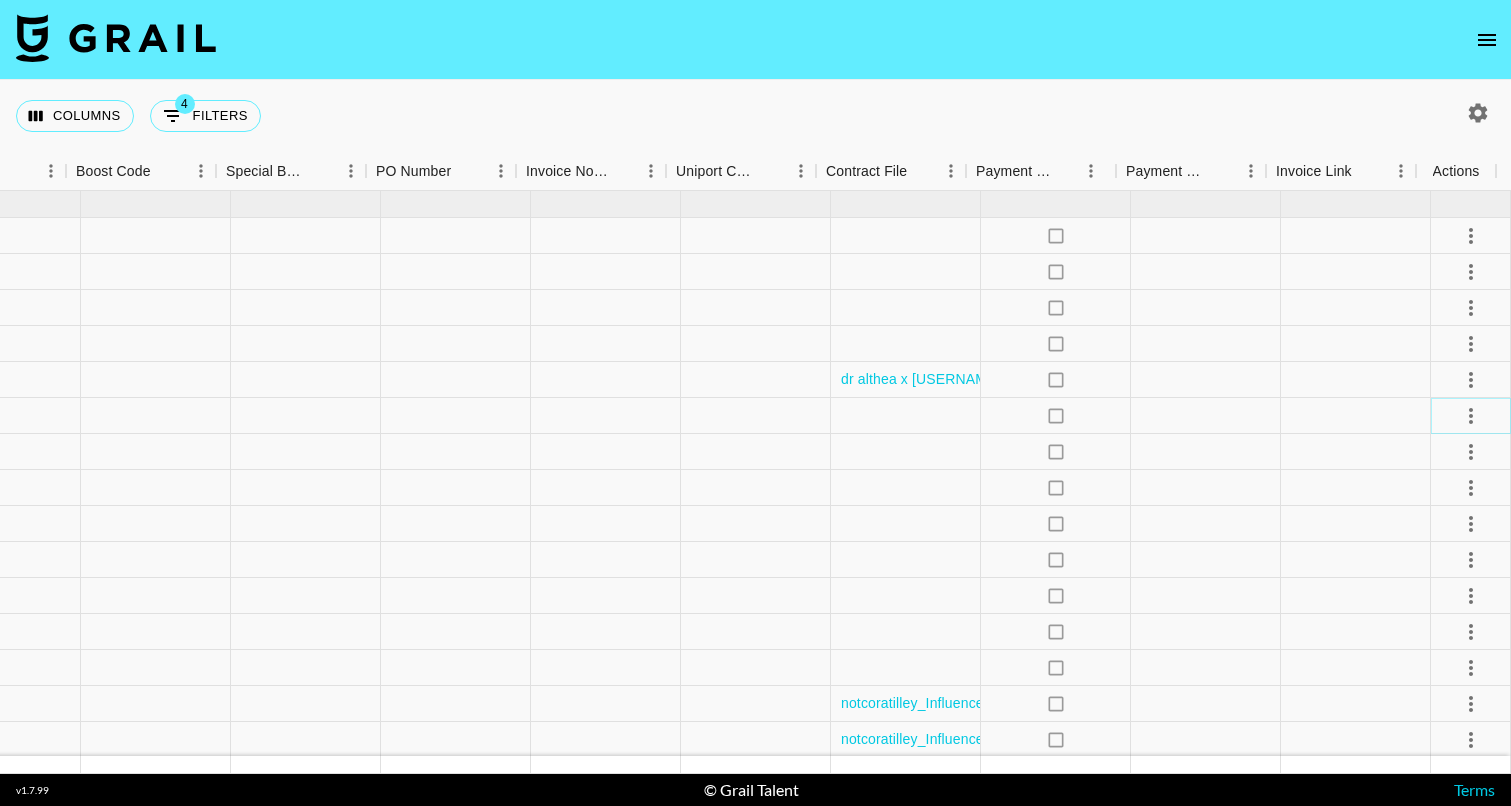 click 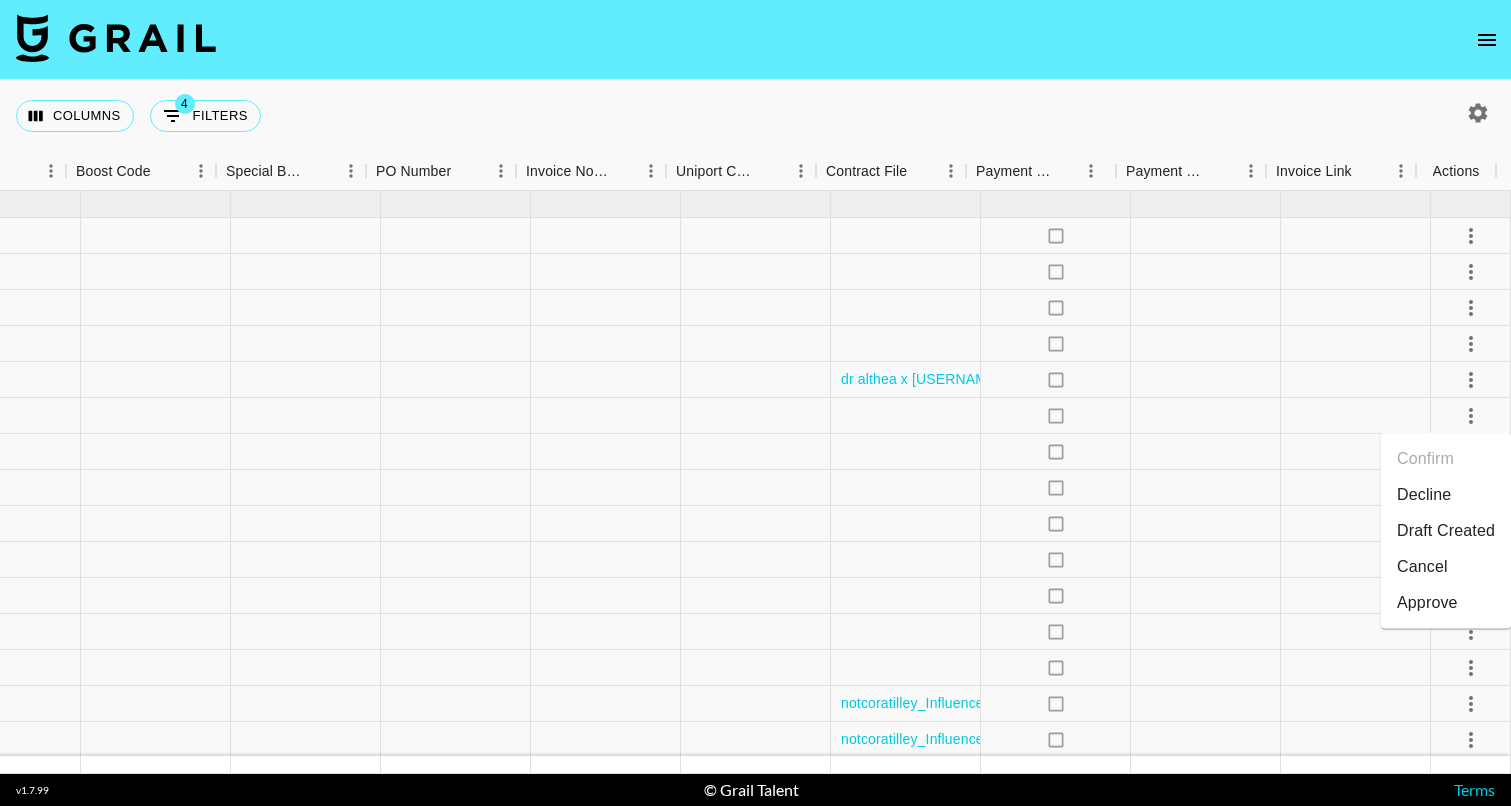 click on "Draft Created" at bounding box center (1446, 531) 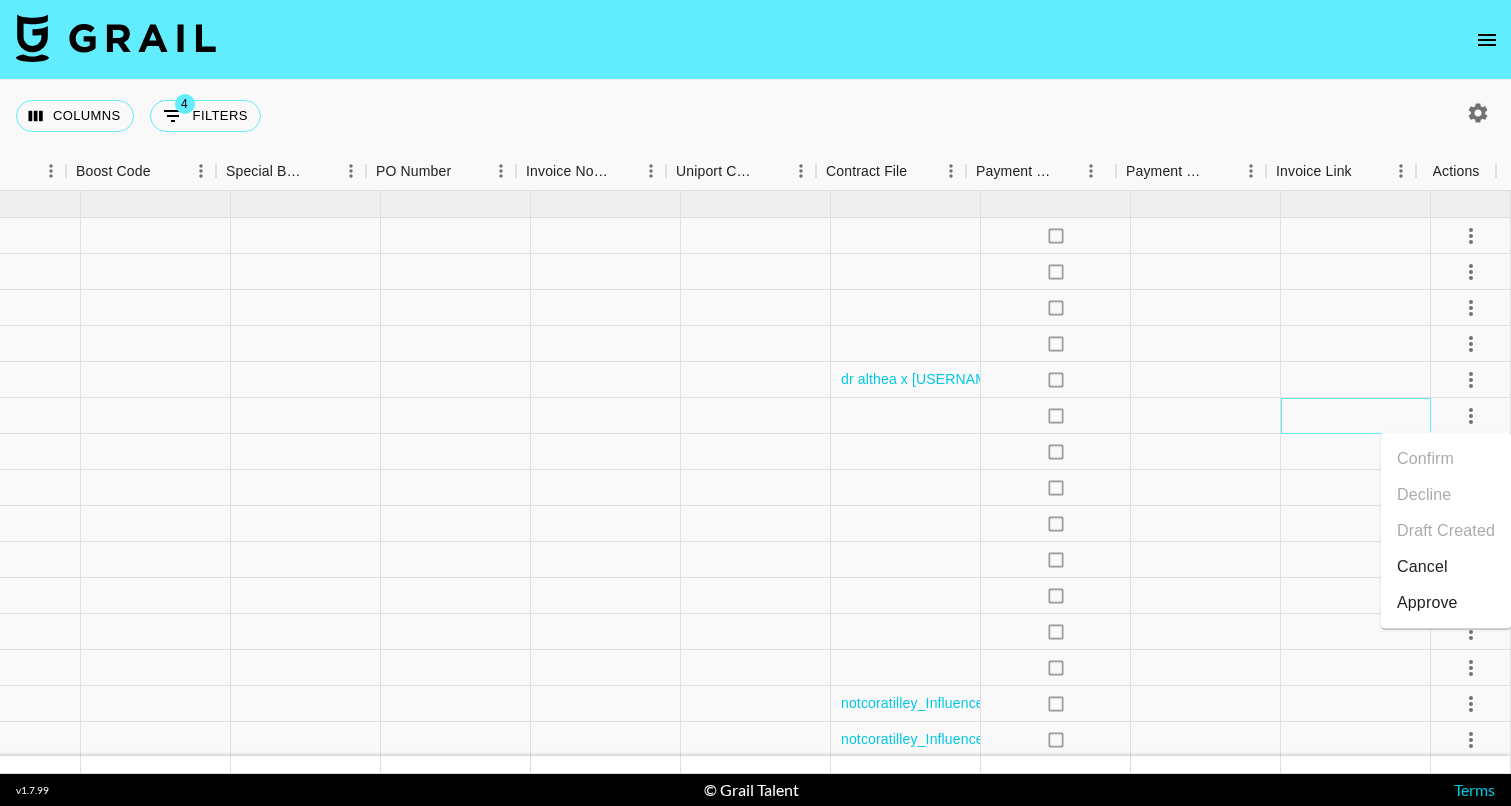 click at bounding box center (1356, 416) 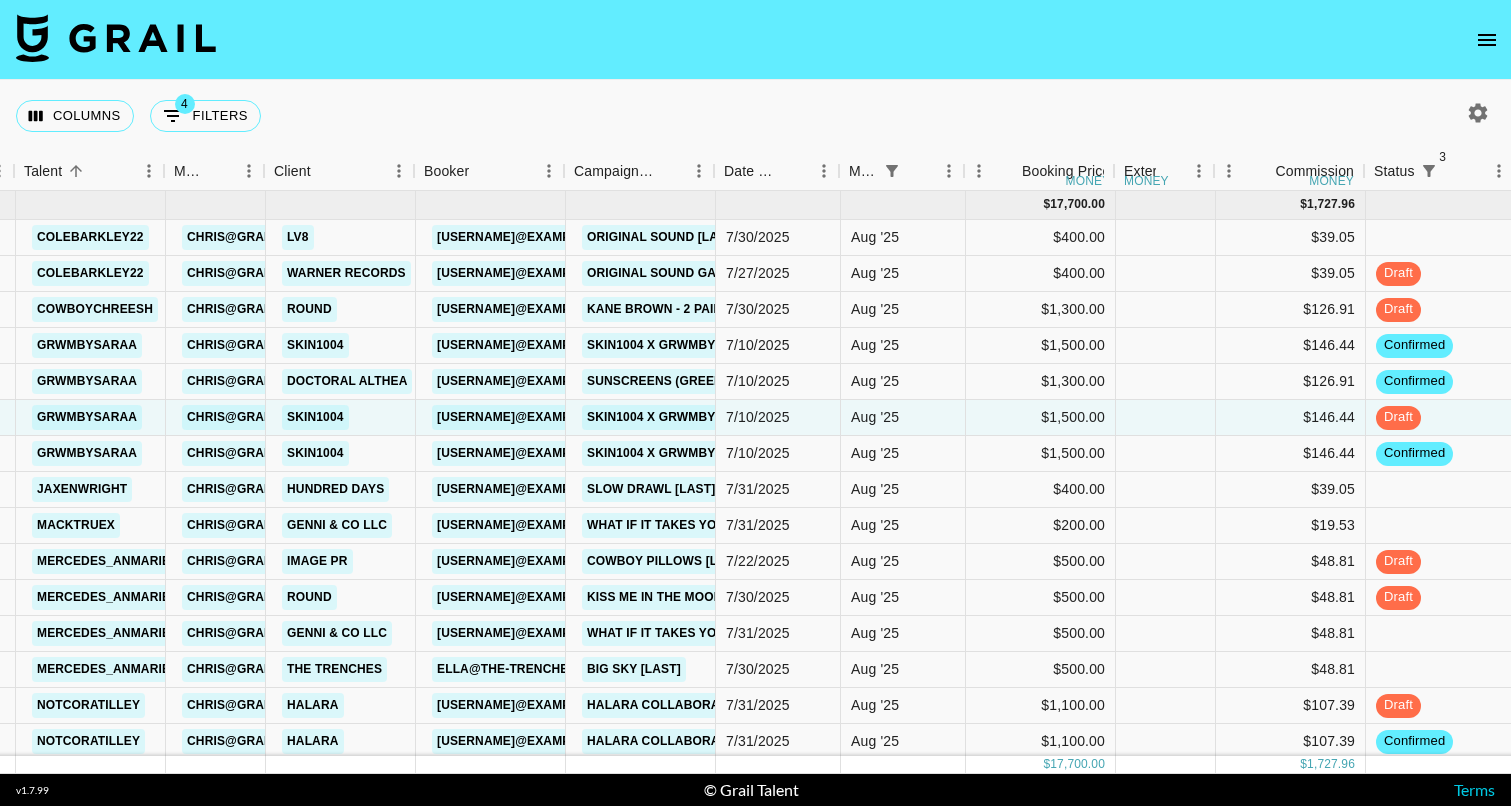 scroll, scrollTop: 0, scrollLeft: 392, axis: horizontal 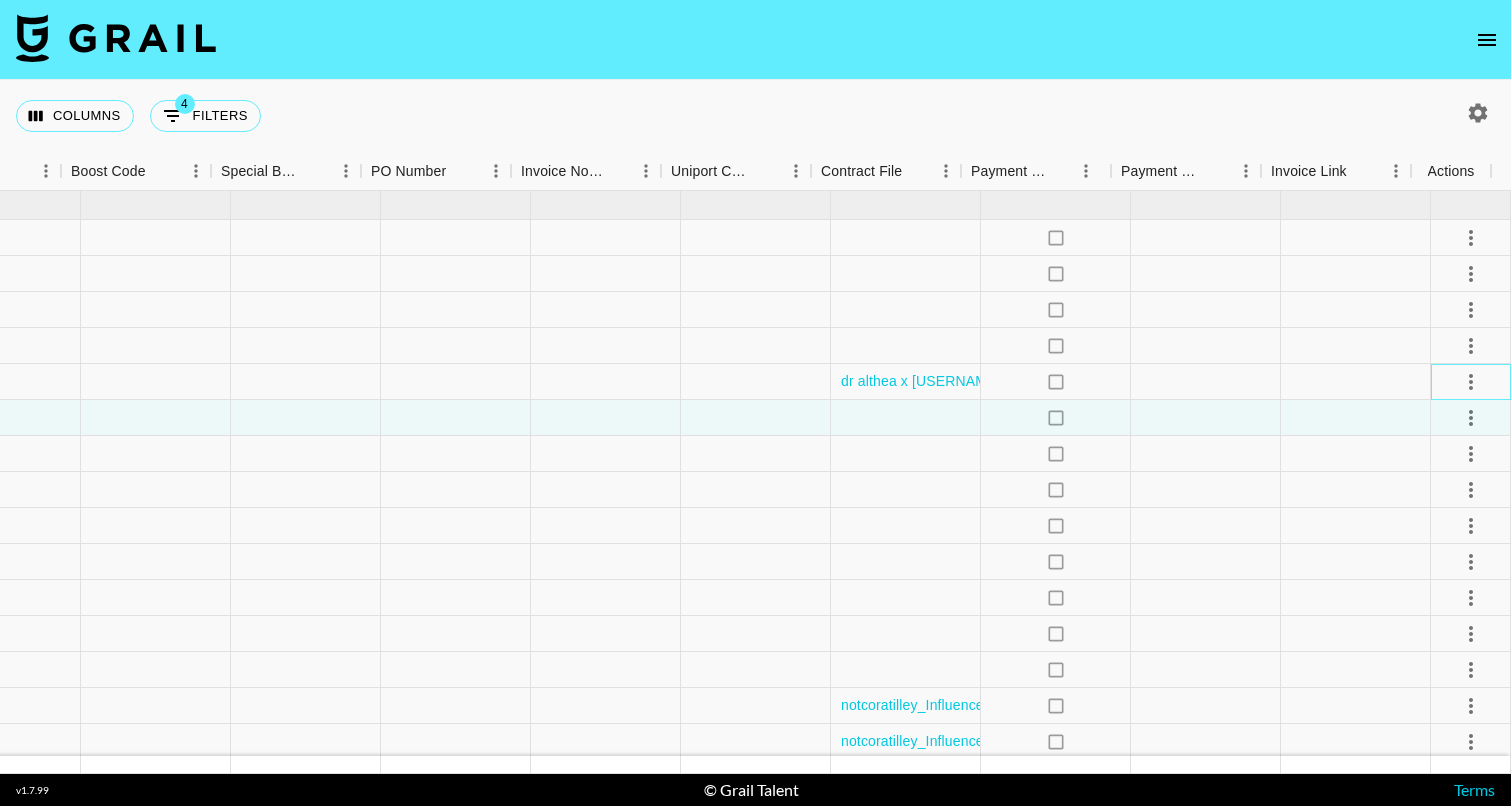 click at bounding box center [1471, 382] 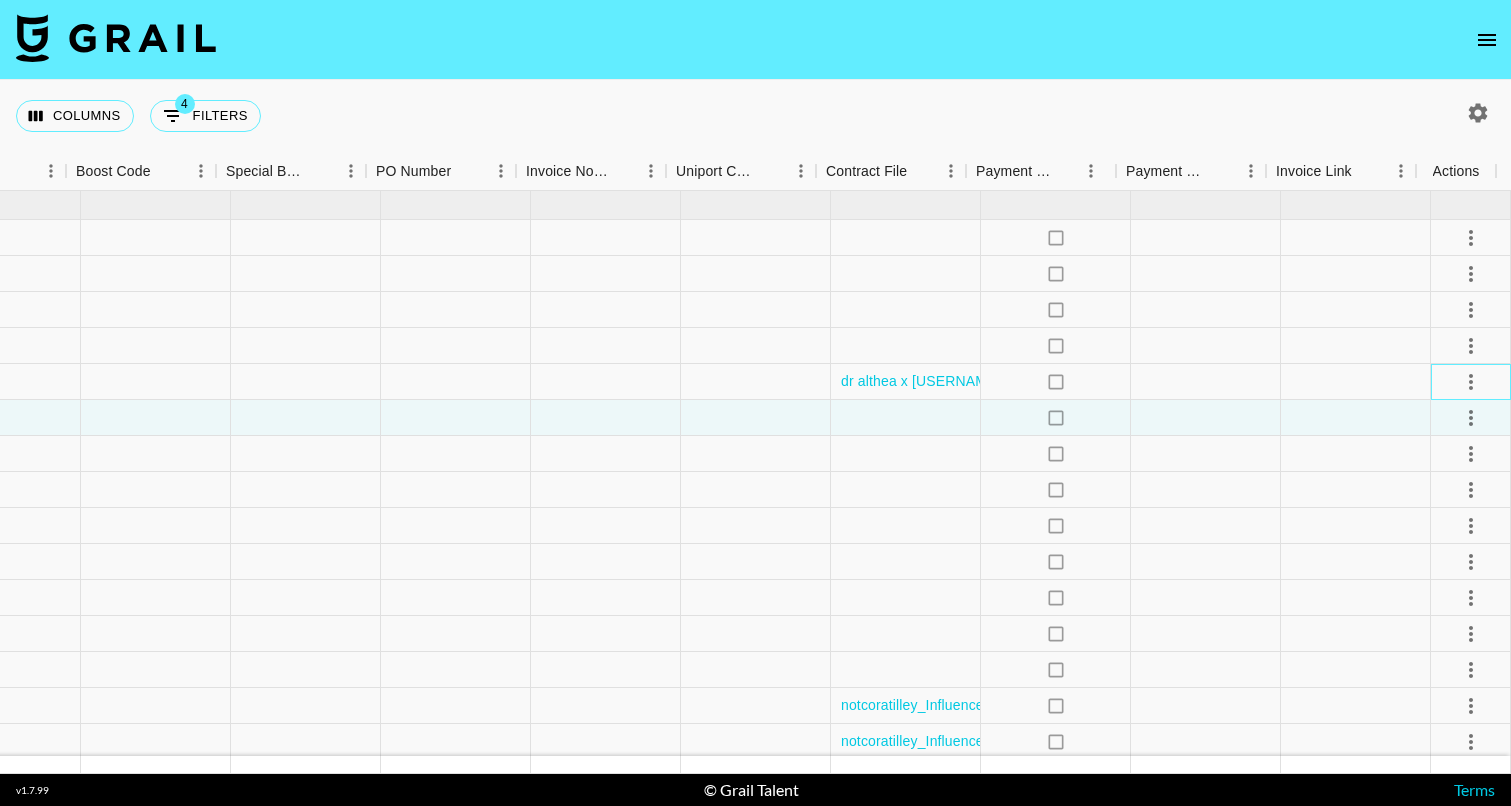 scroll, scrollTop: 0, scrollLeft: 1999, axis: horizontal 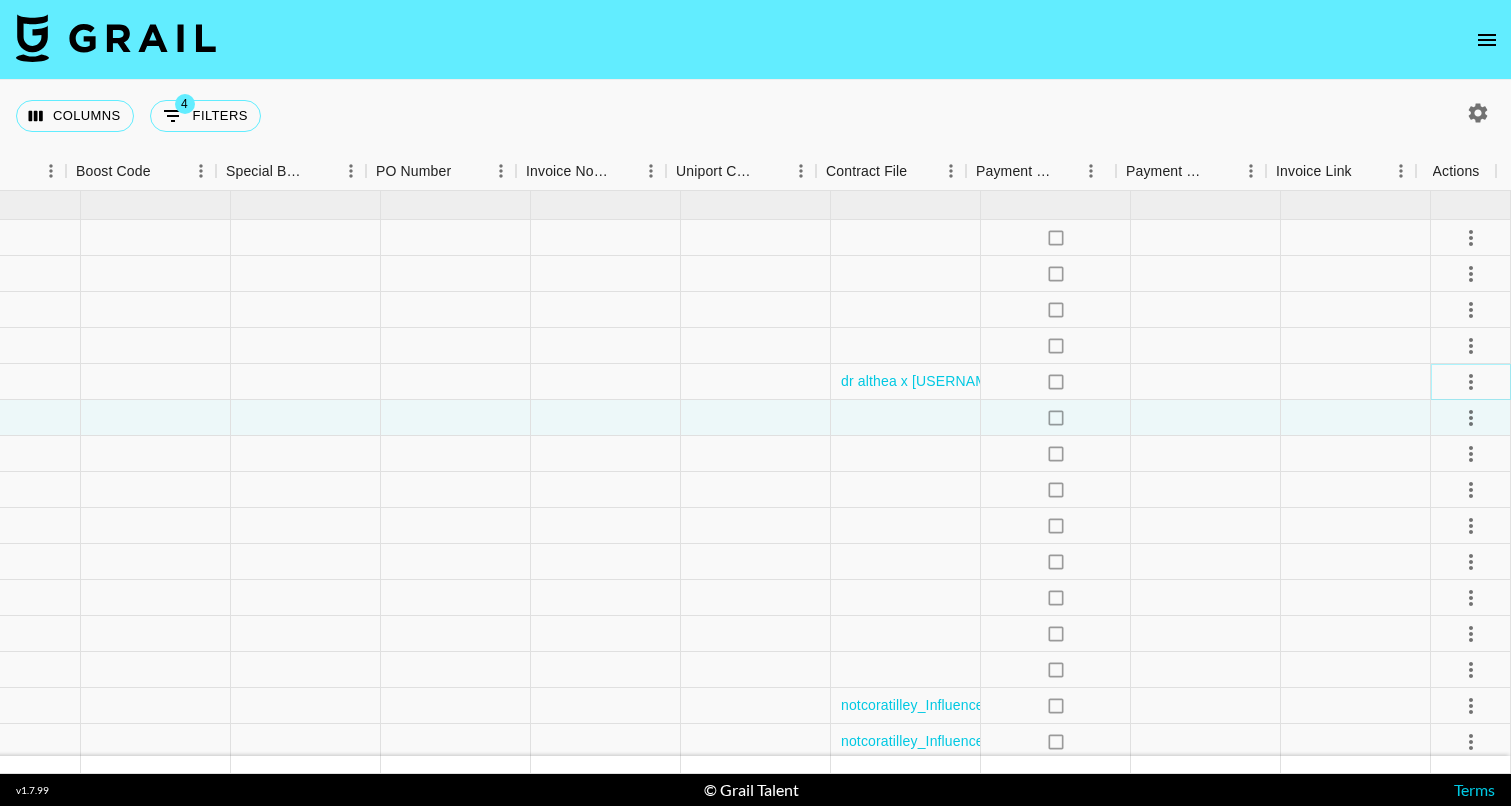 click 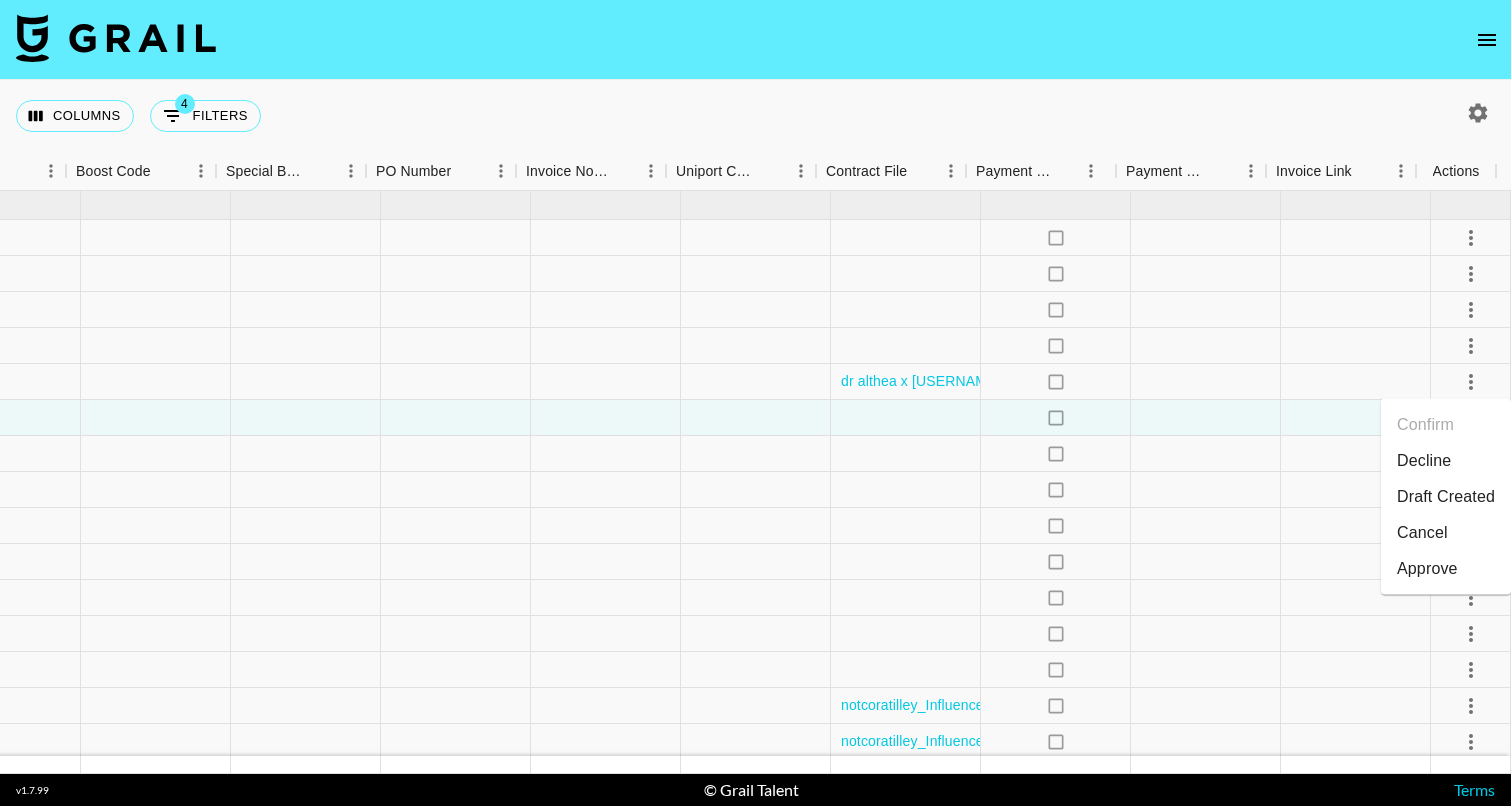 click on "Draft Created" at bounding box center (1446, 497) 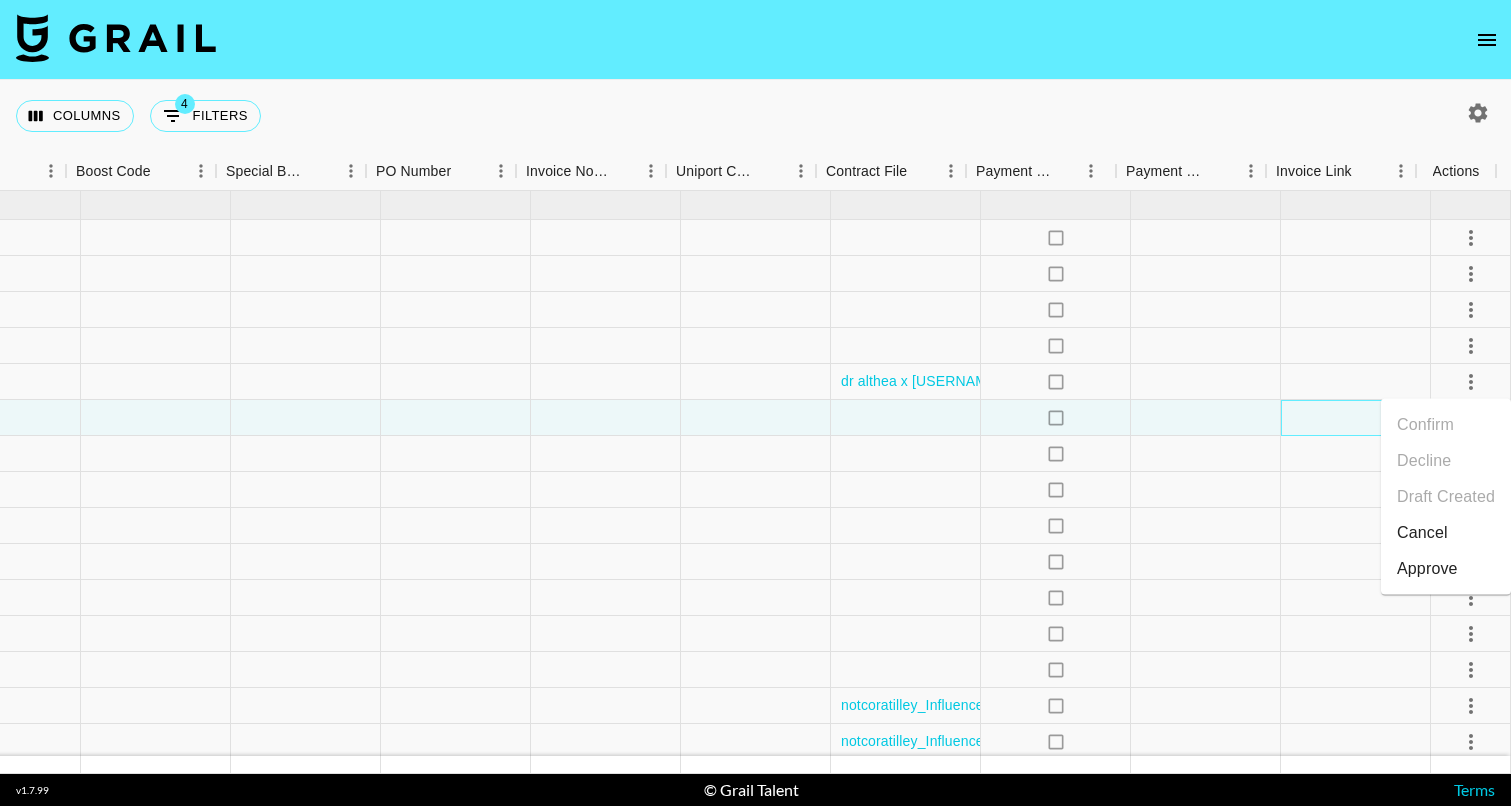 click at bounding box center [1356, 418] 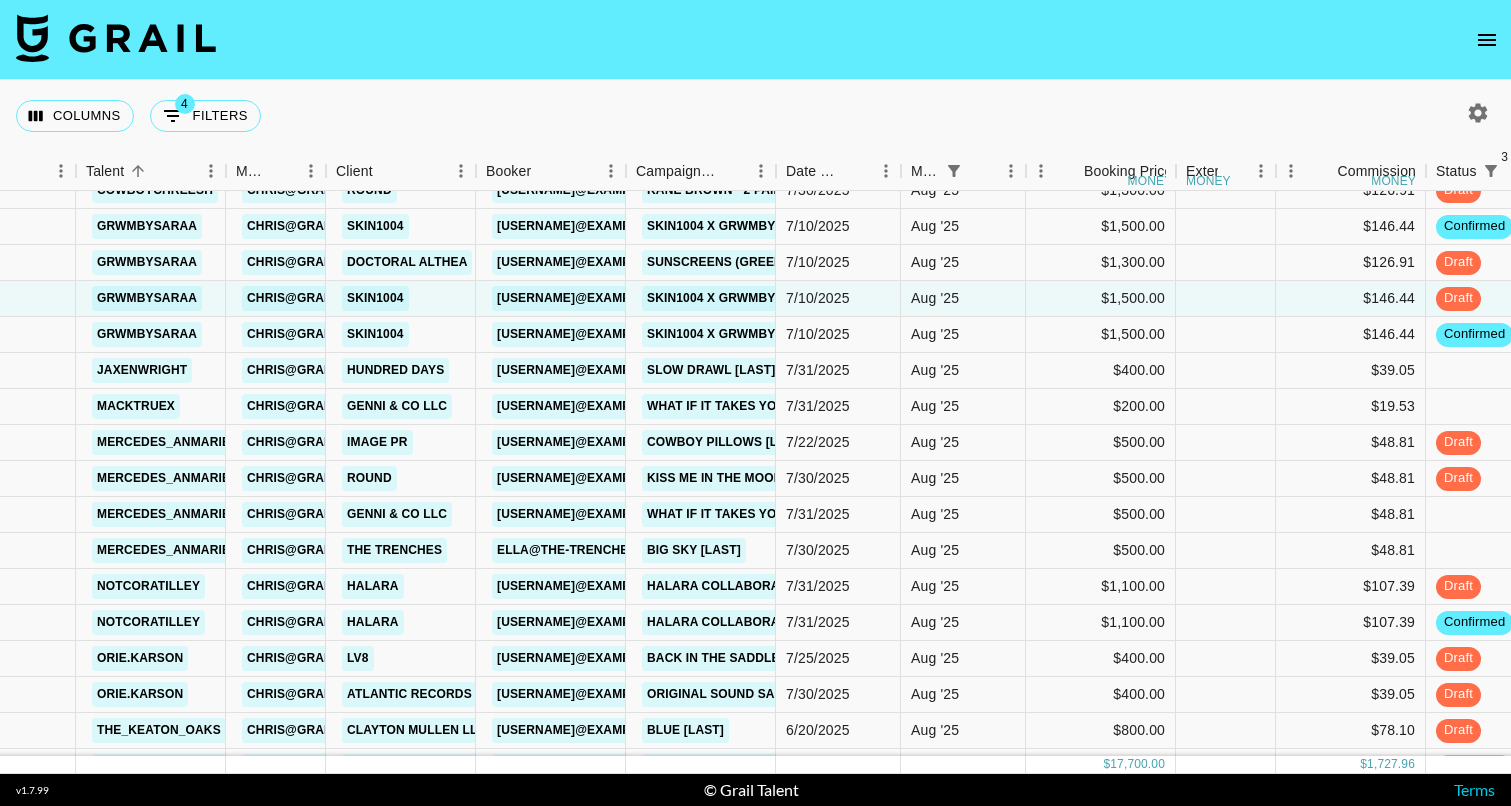 scroll, scrollTop: 121, scrollLeft: 341, axis: both 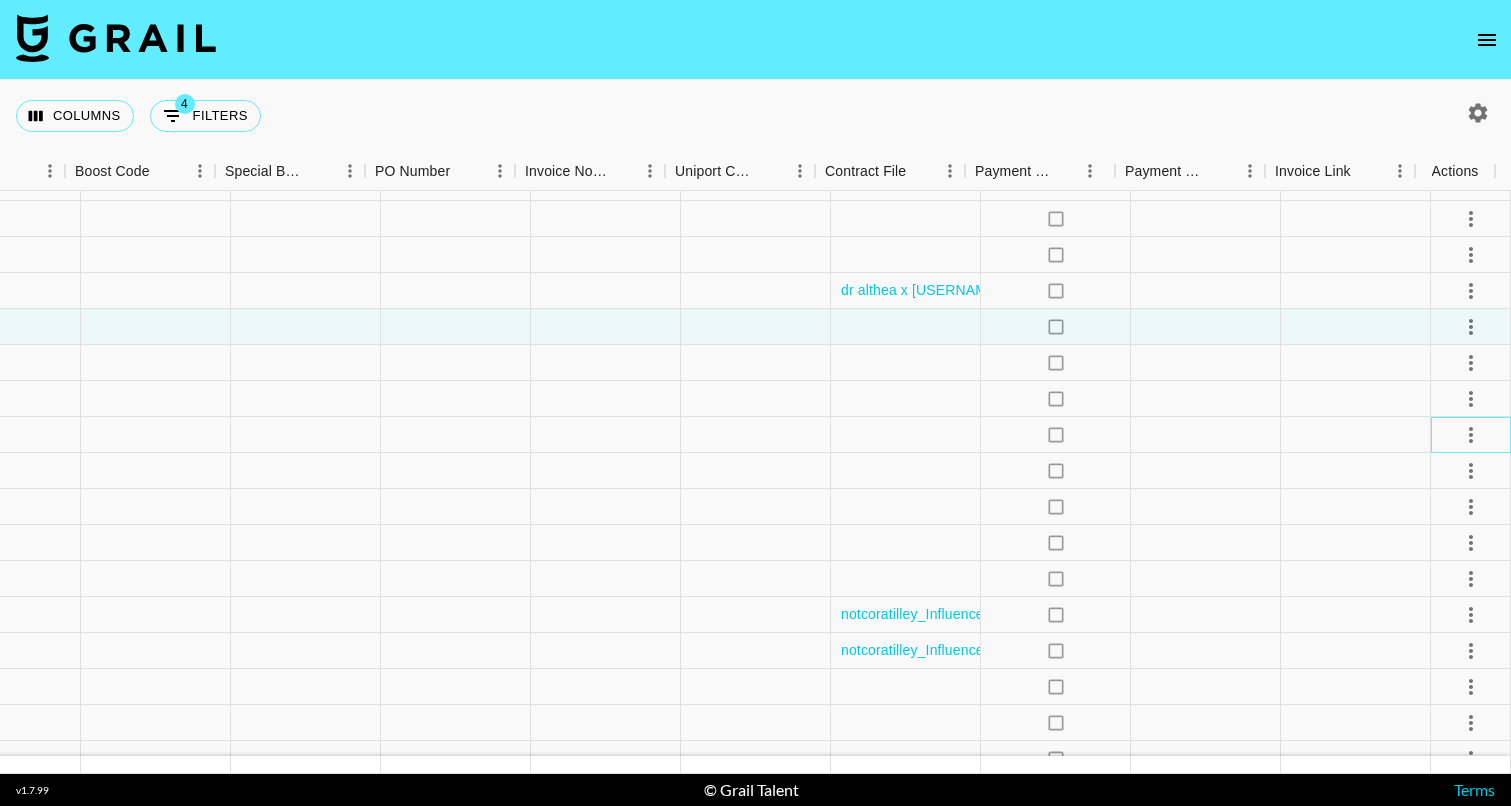 click at bounding box center [1471, 435] 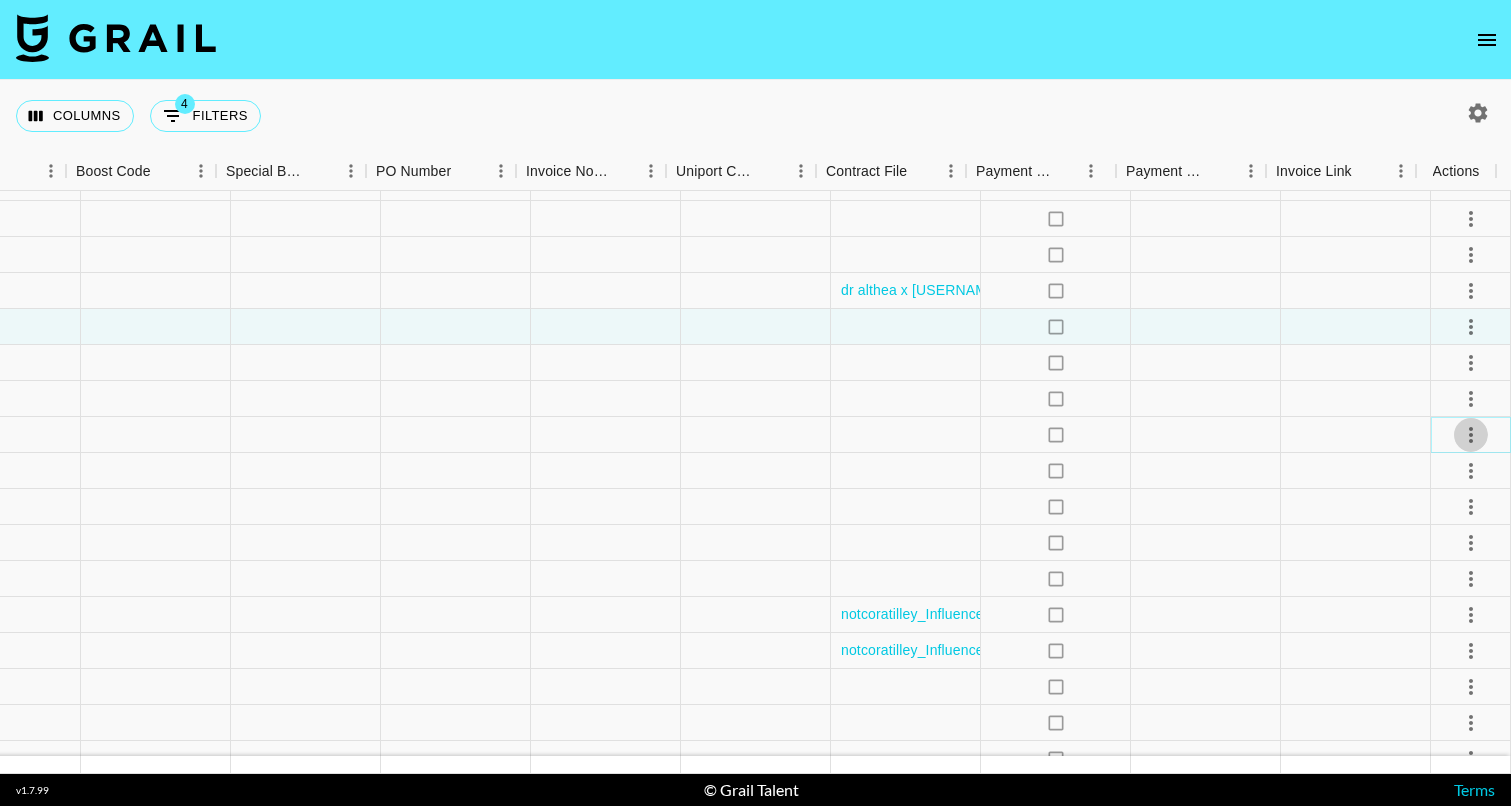 click 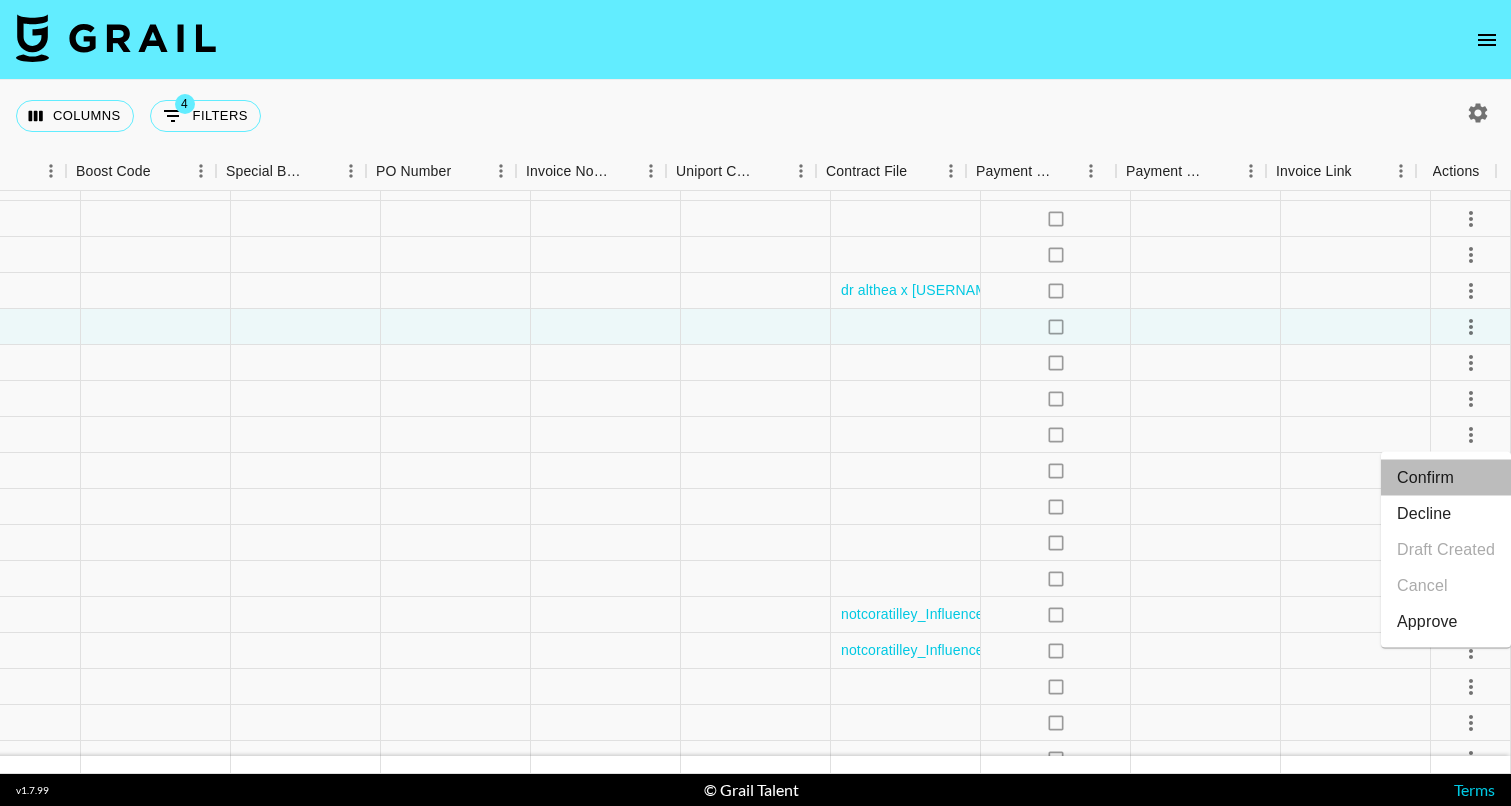 click on "Confirm" at bounding box center (1446, 478) 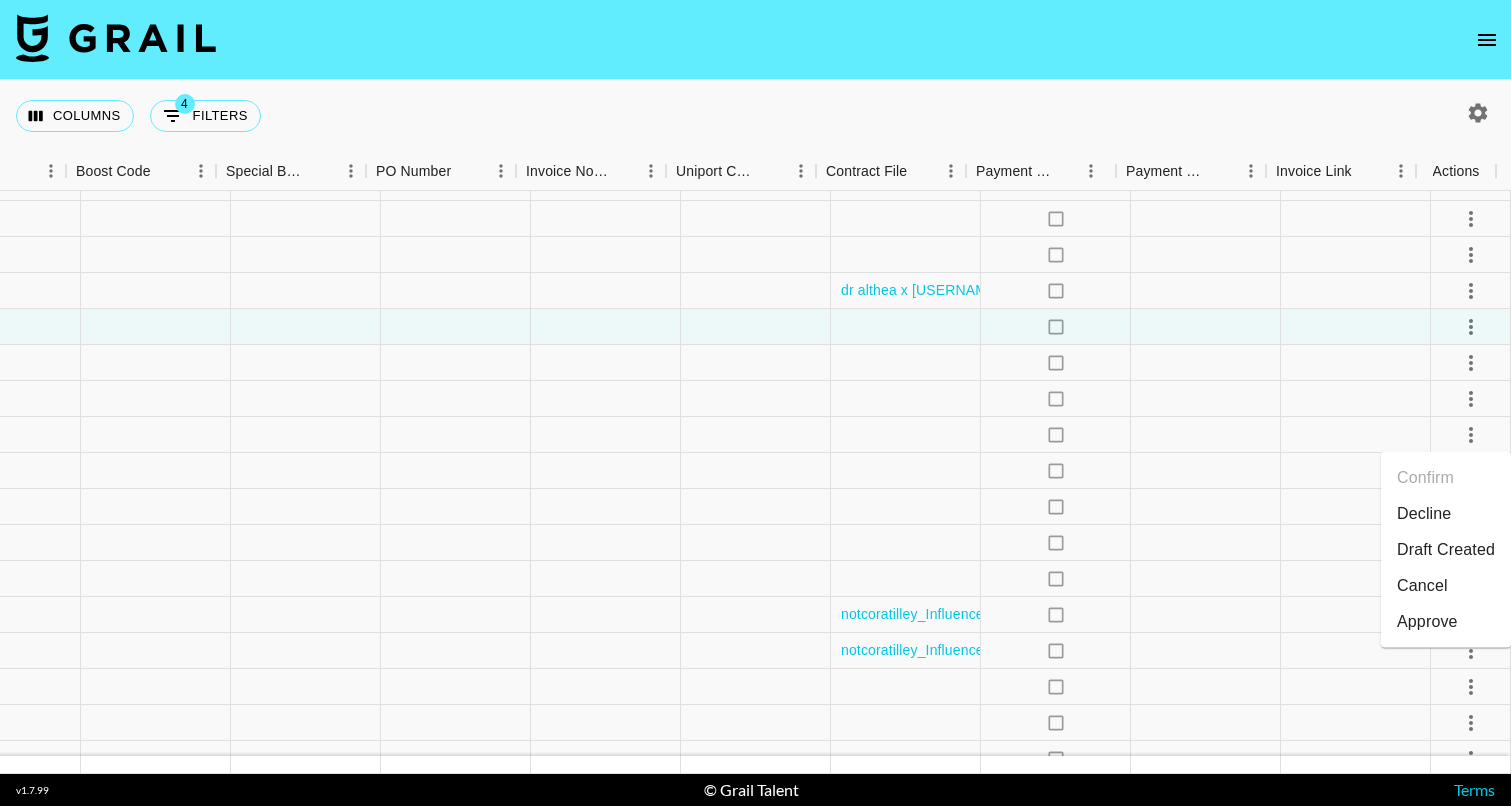 click on "Draft Created" at bounding box center [1446, 550] 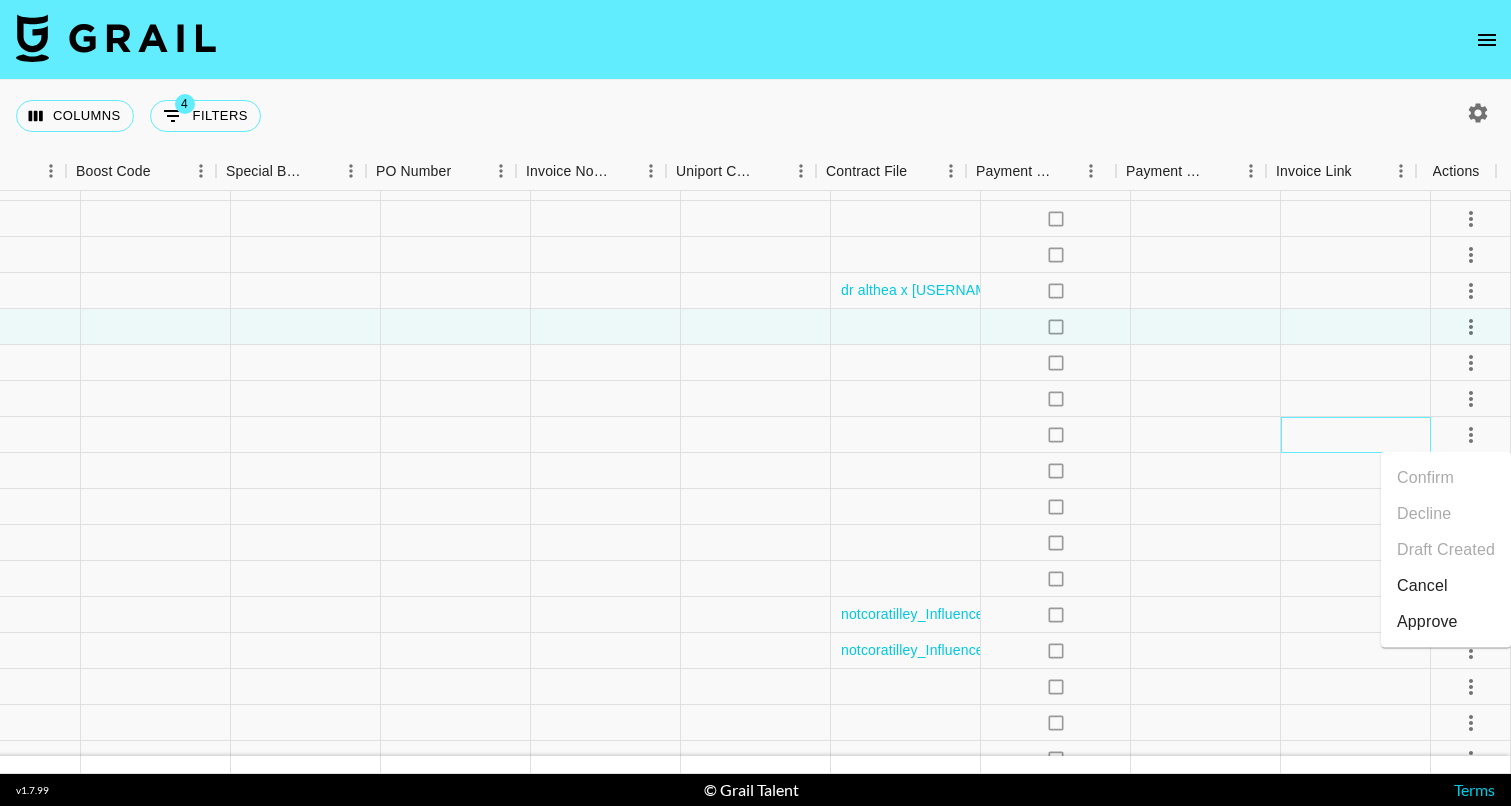 click at bounding box center [1356, 435] 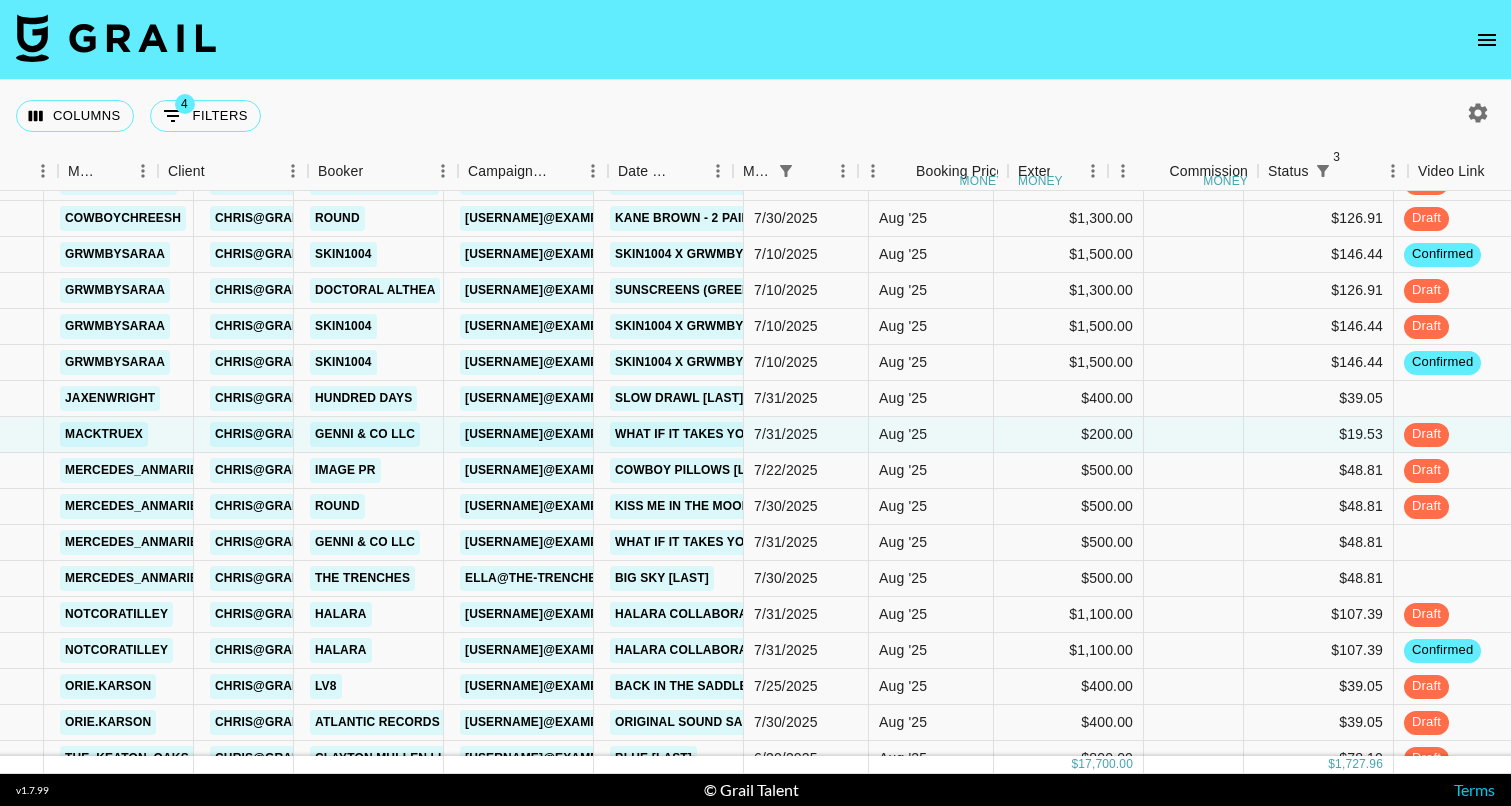 scroll, scrollTop: 91, scrollLeft: 301, axis: both 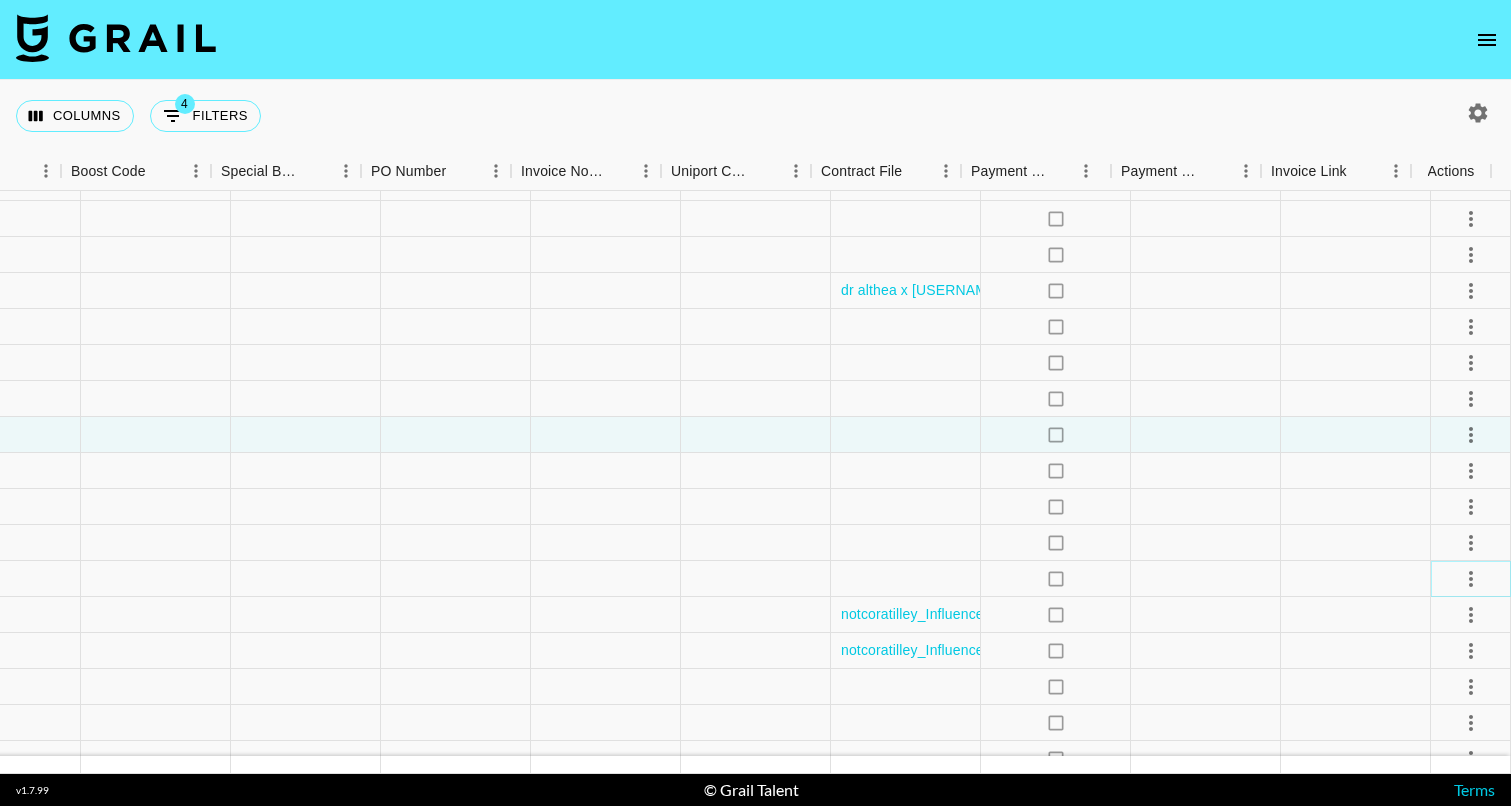 click 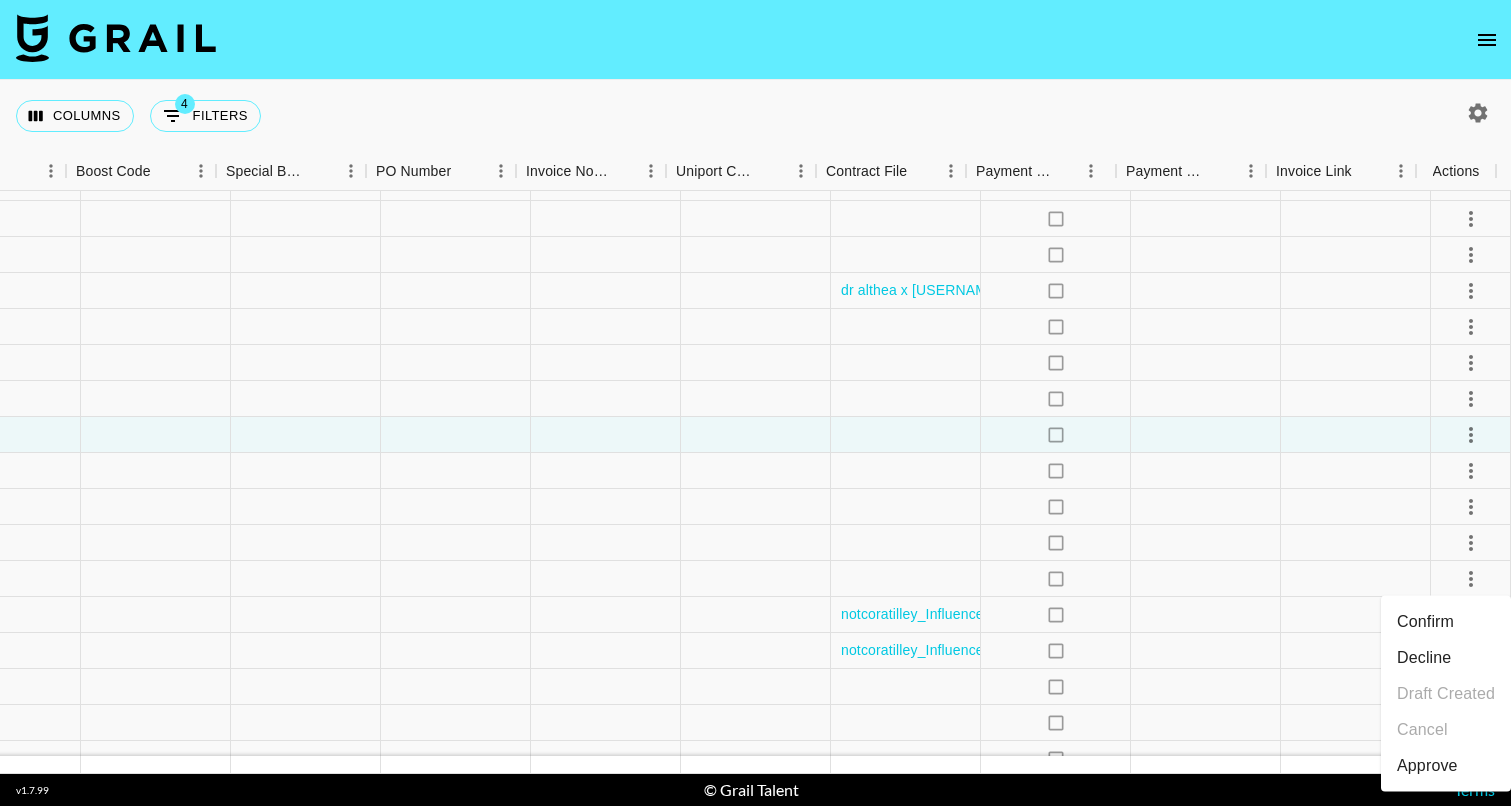 scroll, scrollTop: 91, scrollLeft: 1999, axis: both 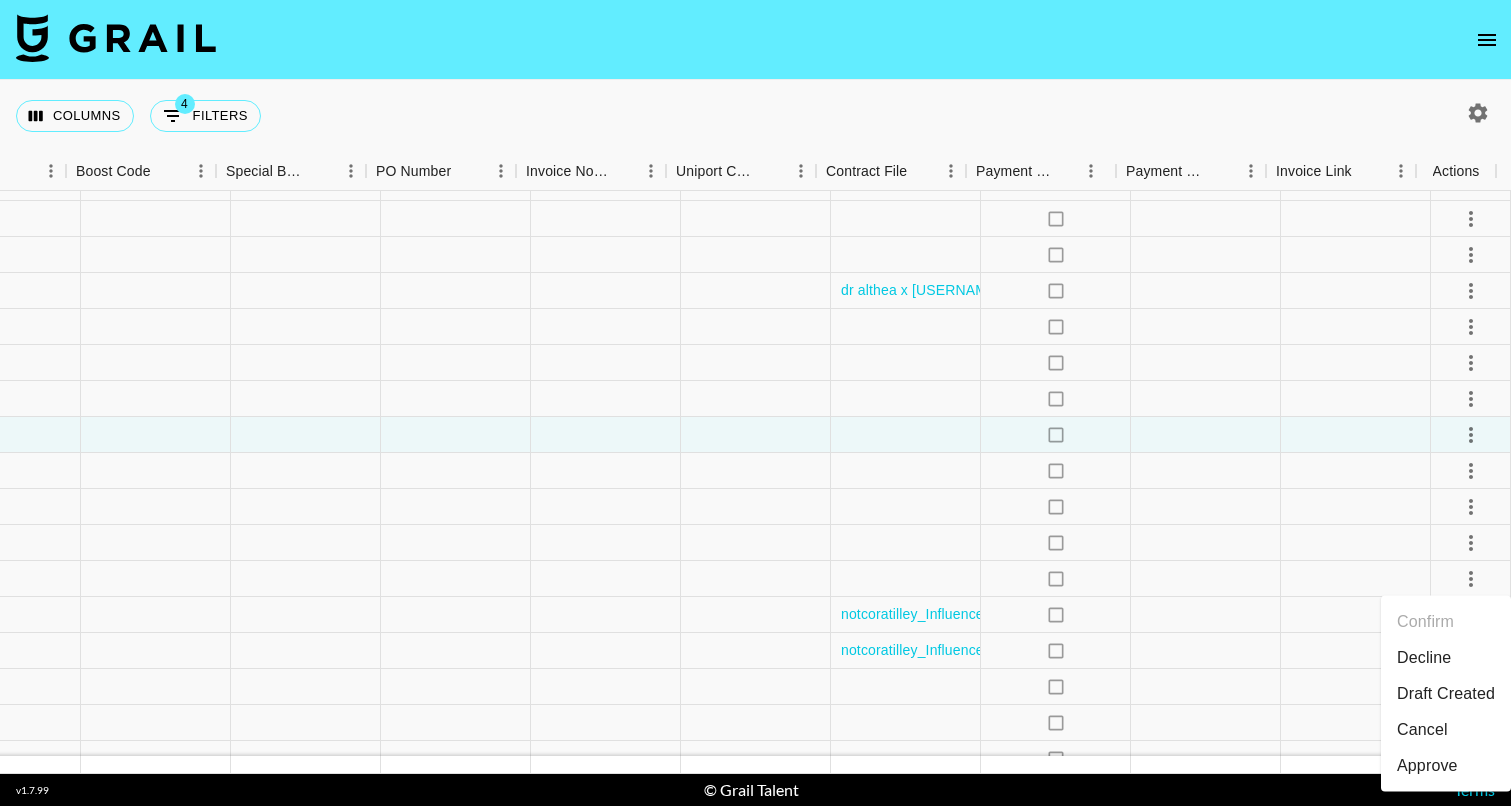 click on "Draft Created" at bounding box center [1446, 694] 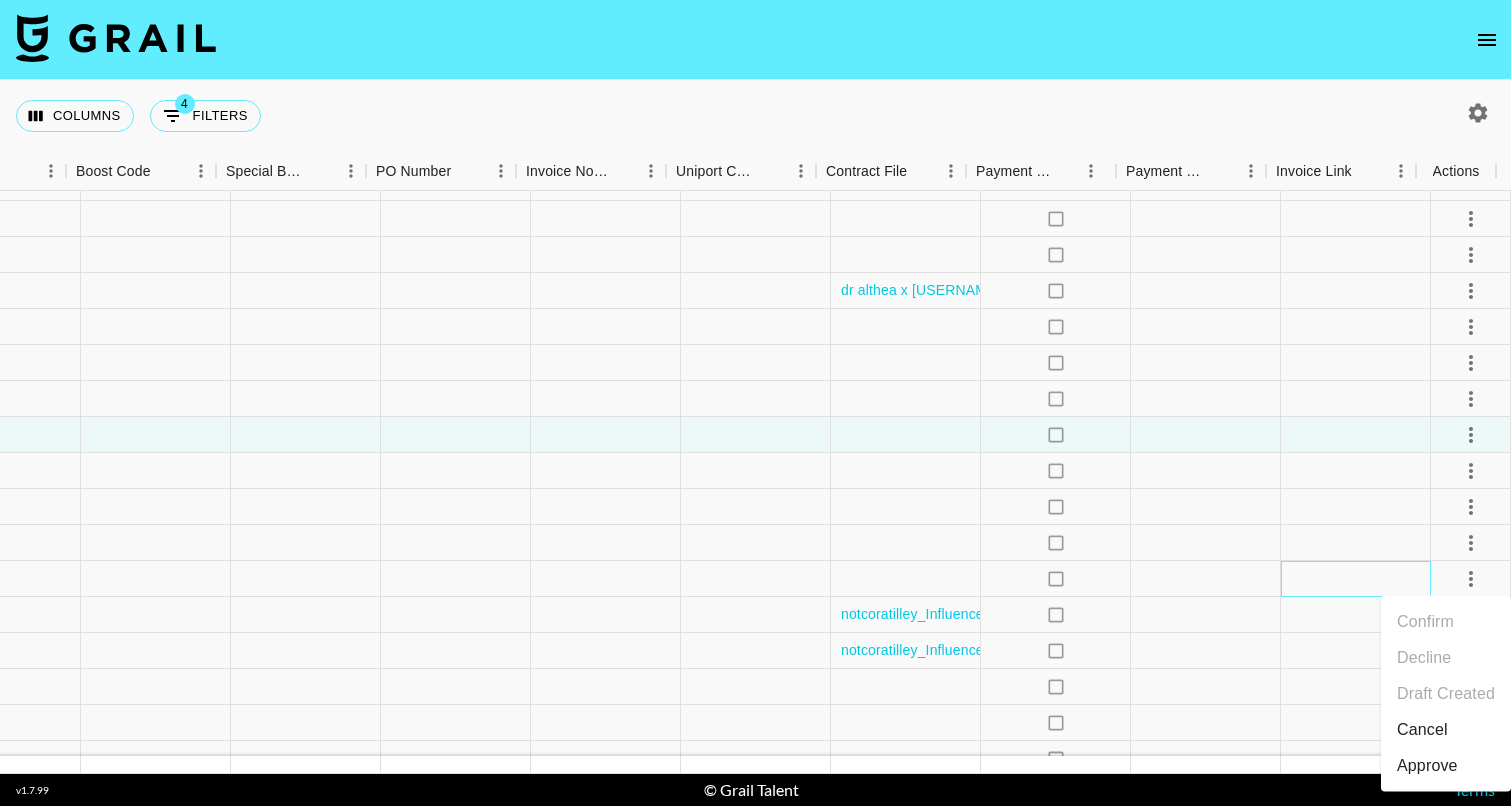 click at bounding box center [1356, 579] 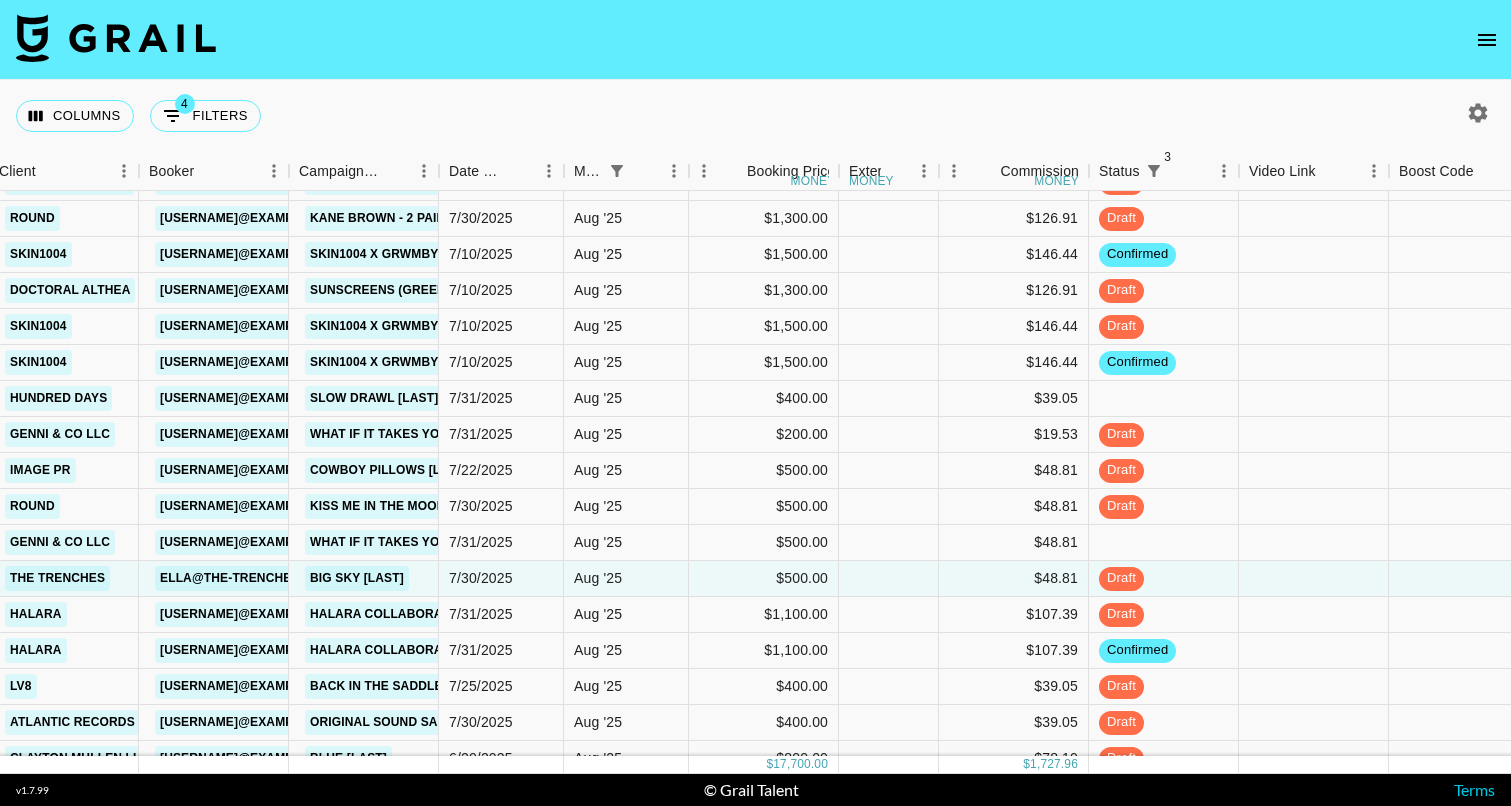 scroll, scrollTop: 91, scrollLeft: 675, axis: both 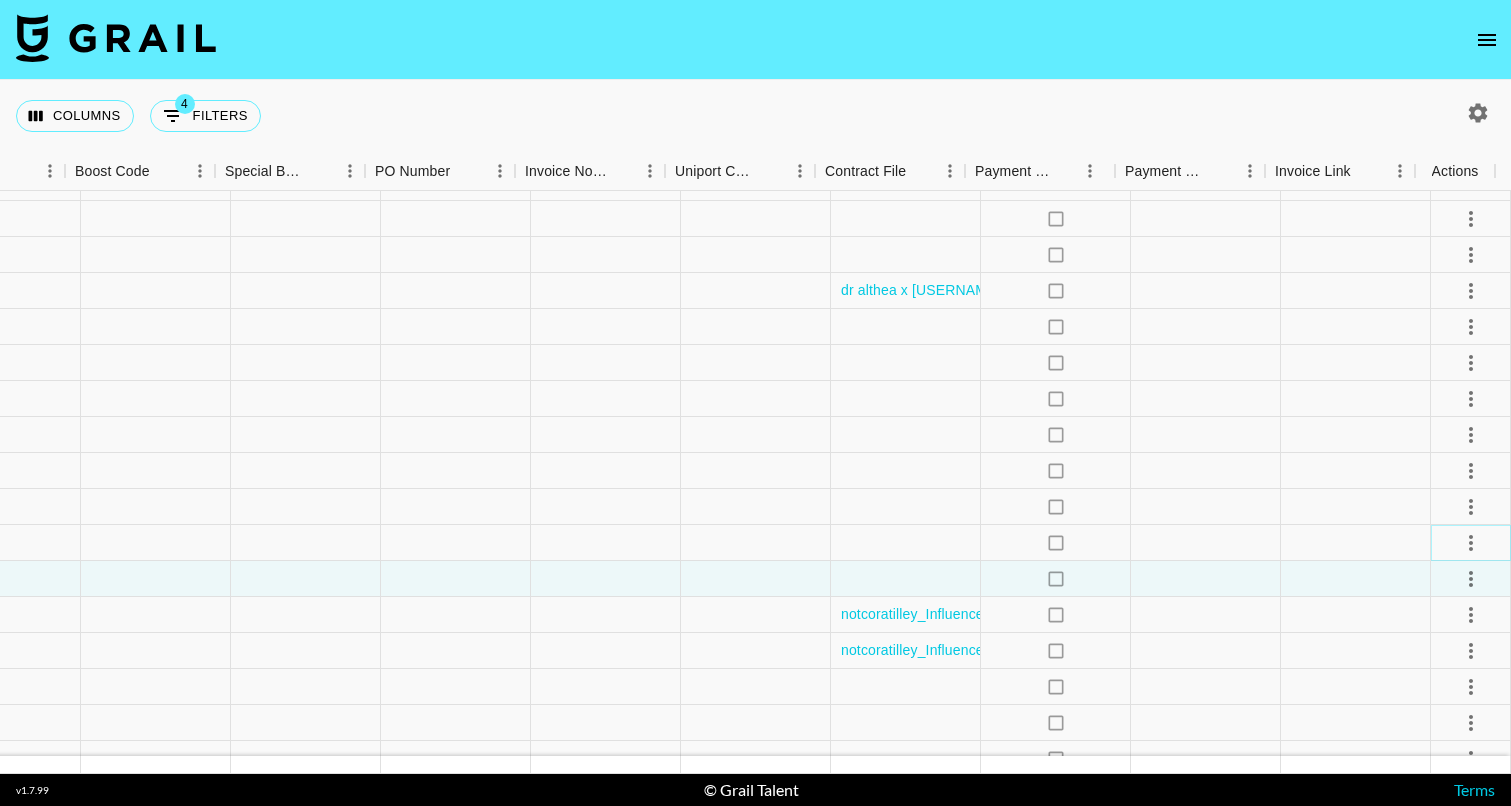 click 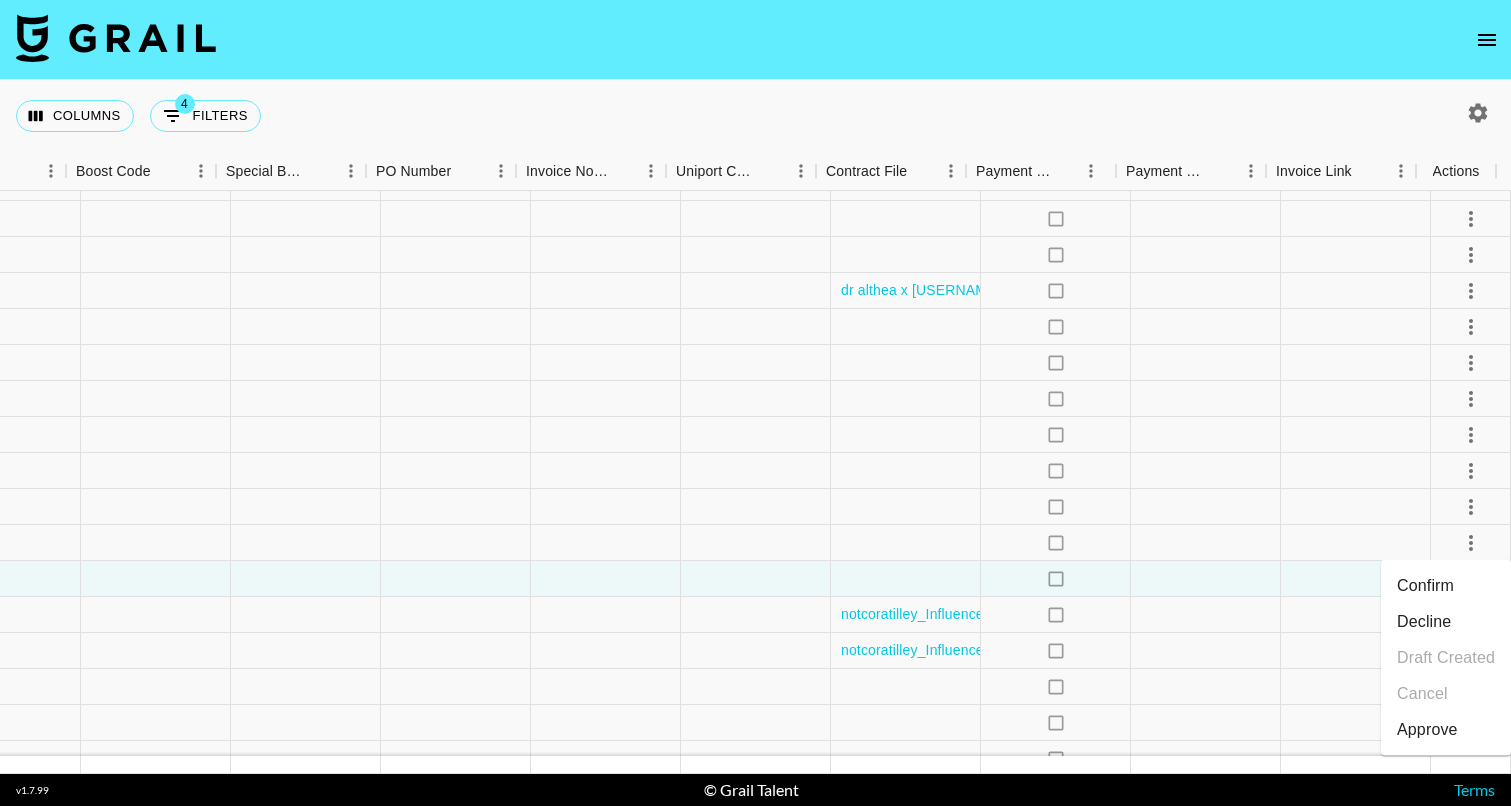 scroll, scrollTop: 91, scrollLeft: 1999, axis: both 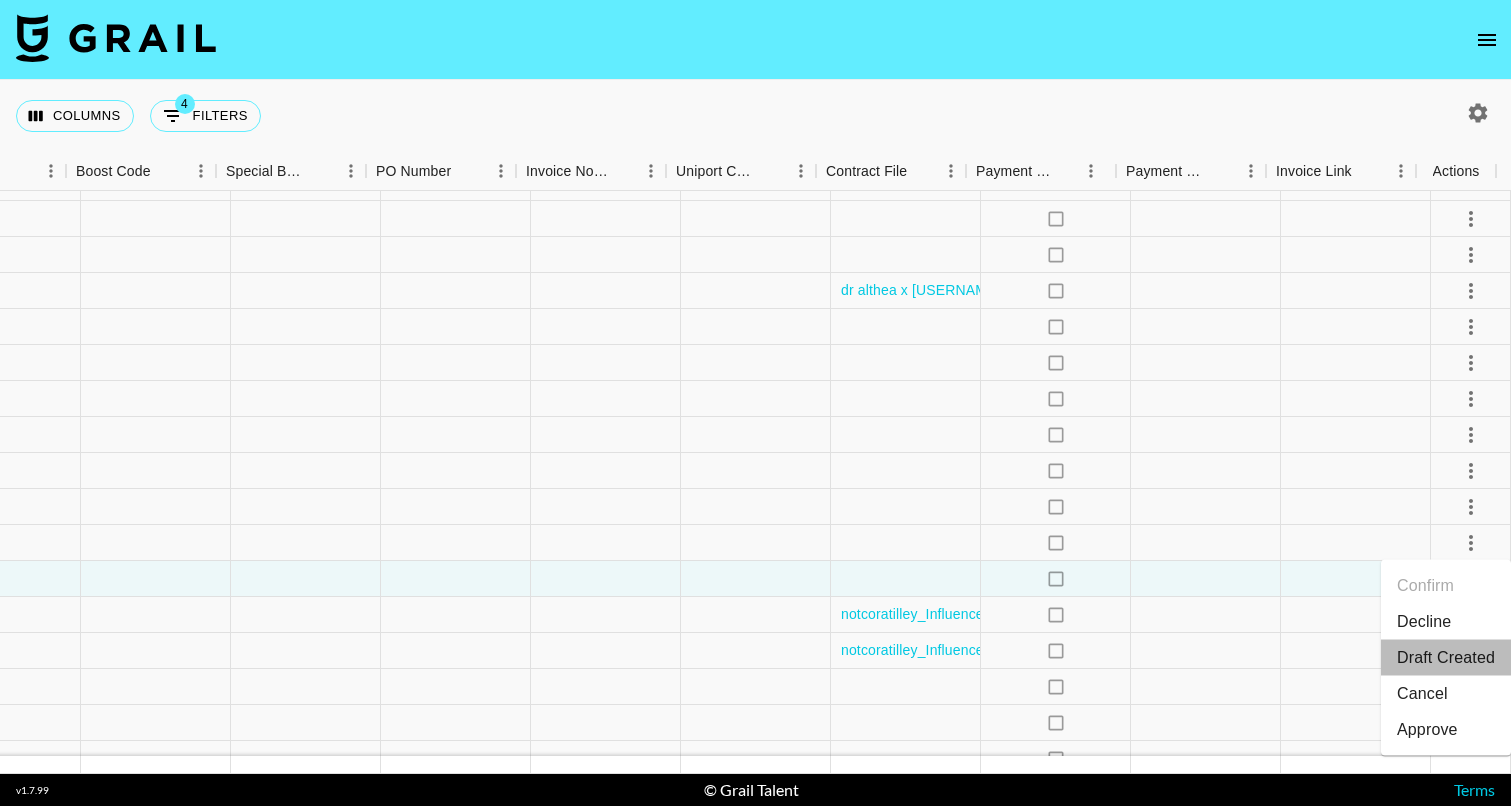 click on "Draft Created" at bounding box center (1446, 658) 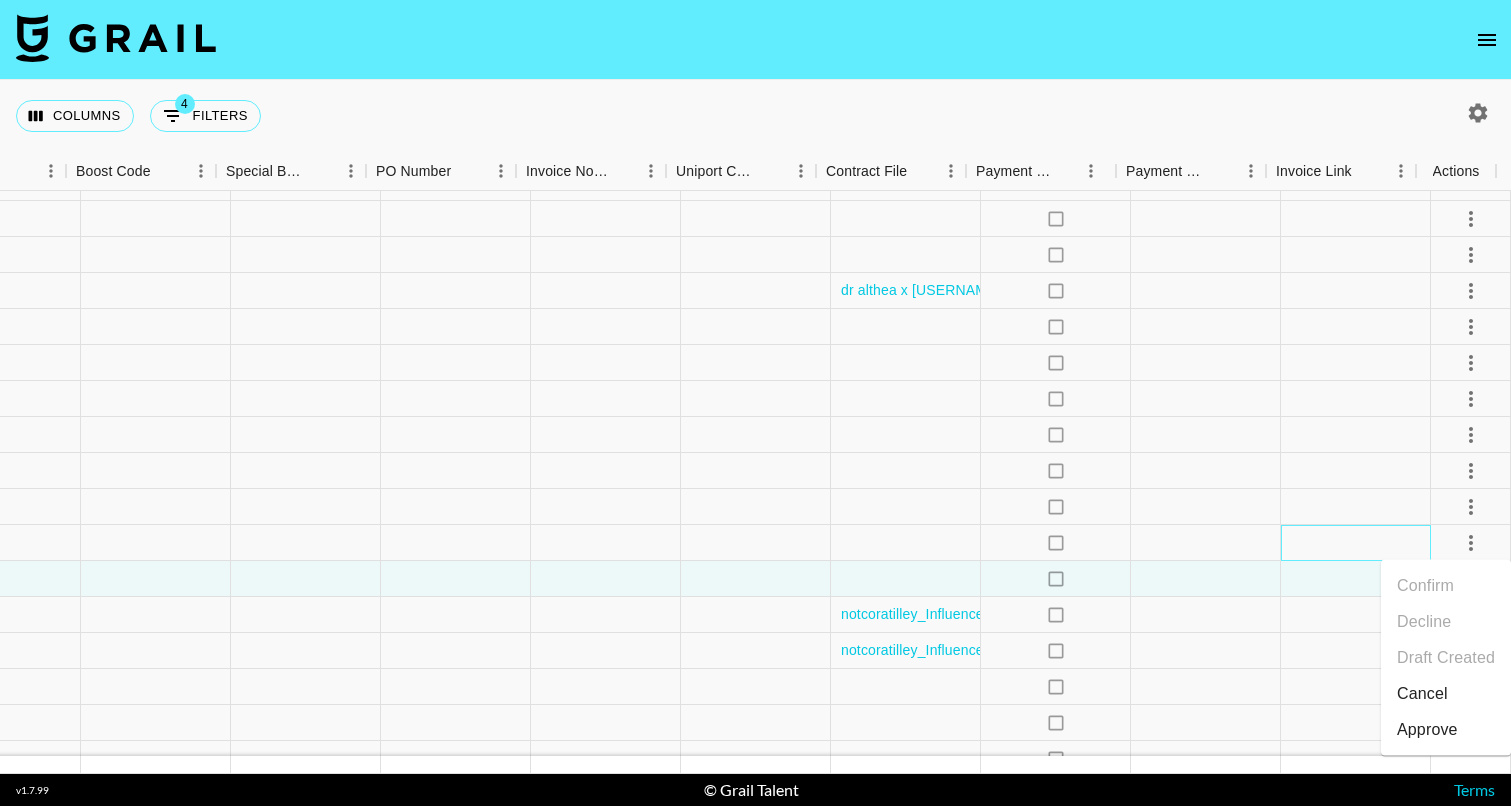 click at bounding box center (1356, 543) 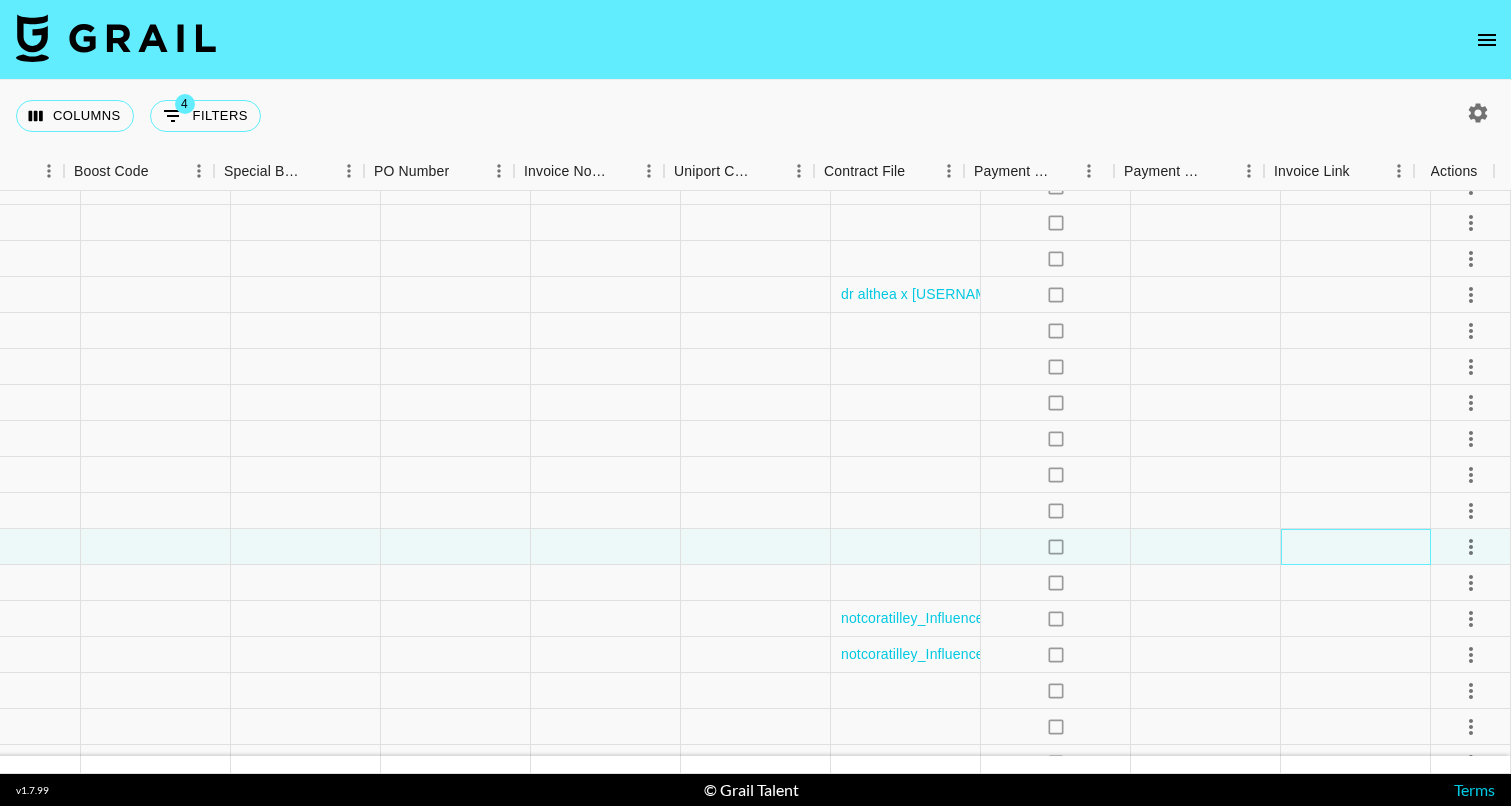 scroll, scrollTop: 99, scrollLeft: 1999, axis: both 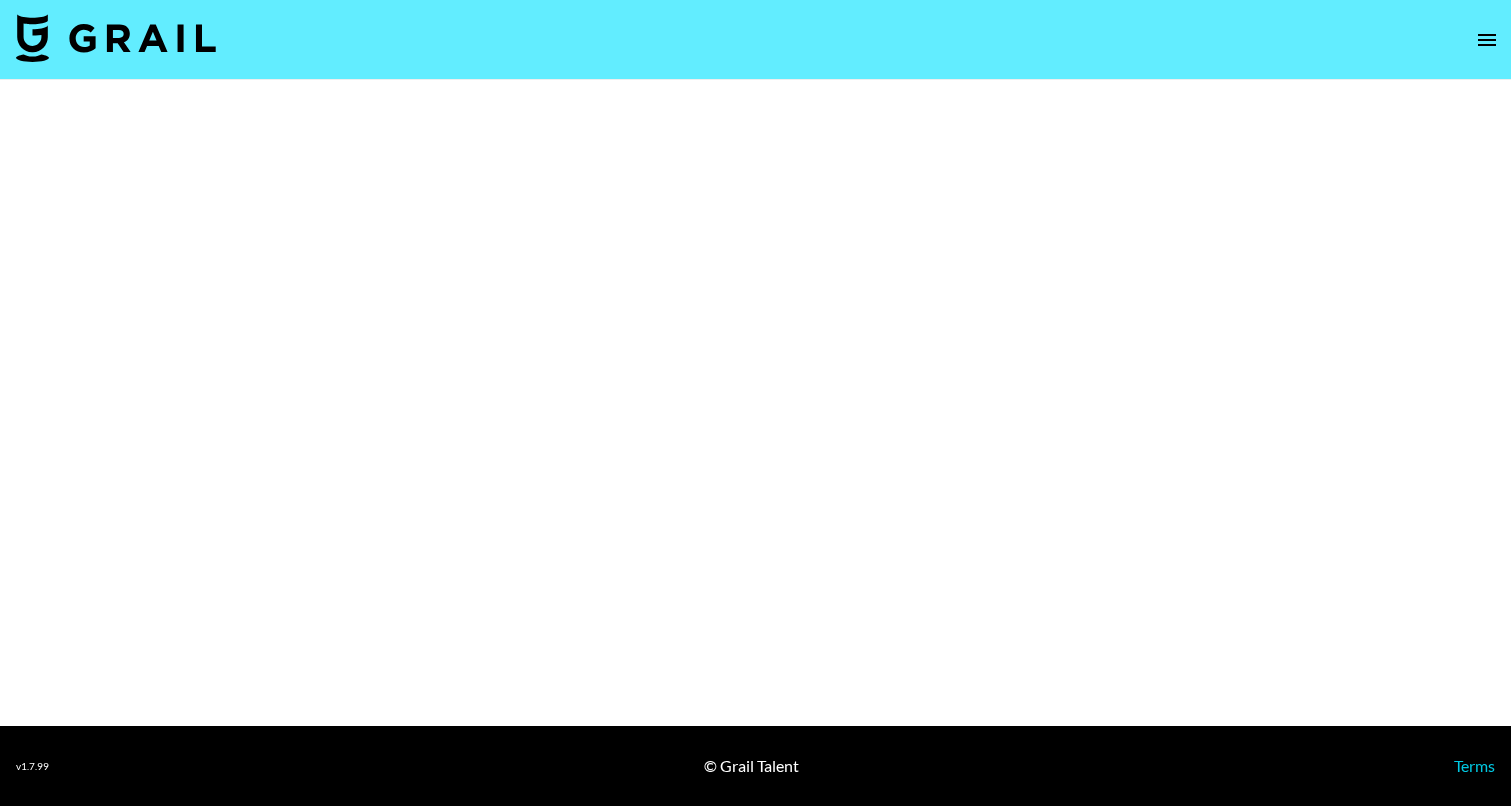 select on "Song" 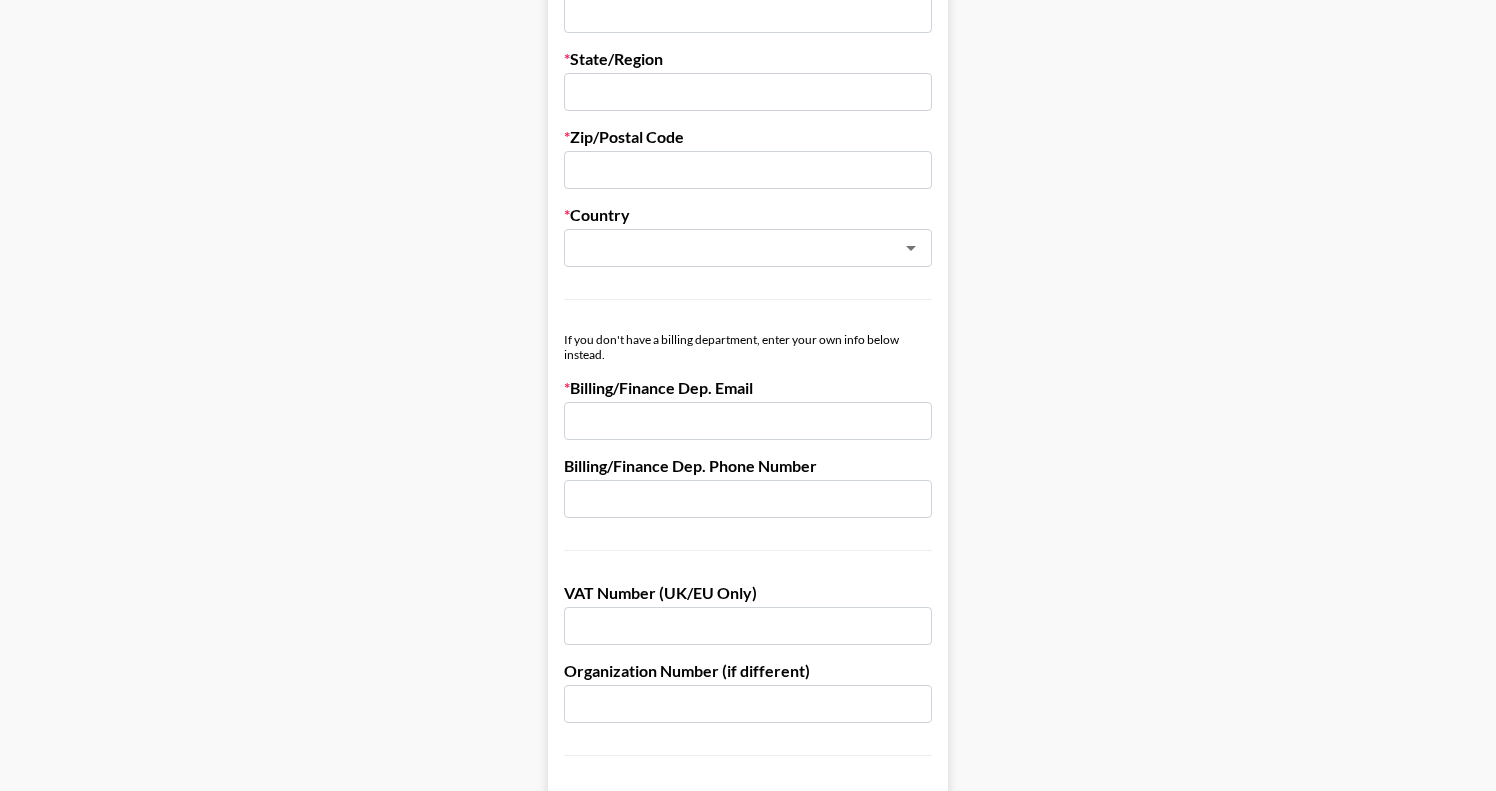 scroll, scrollTop: 886, scrollLeft: 0, axis: vertical 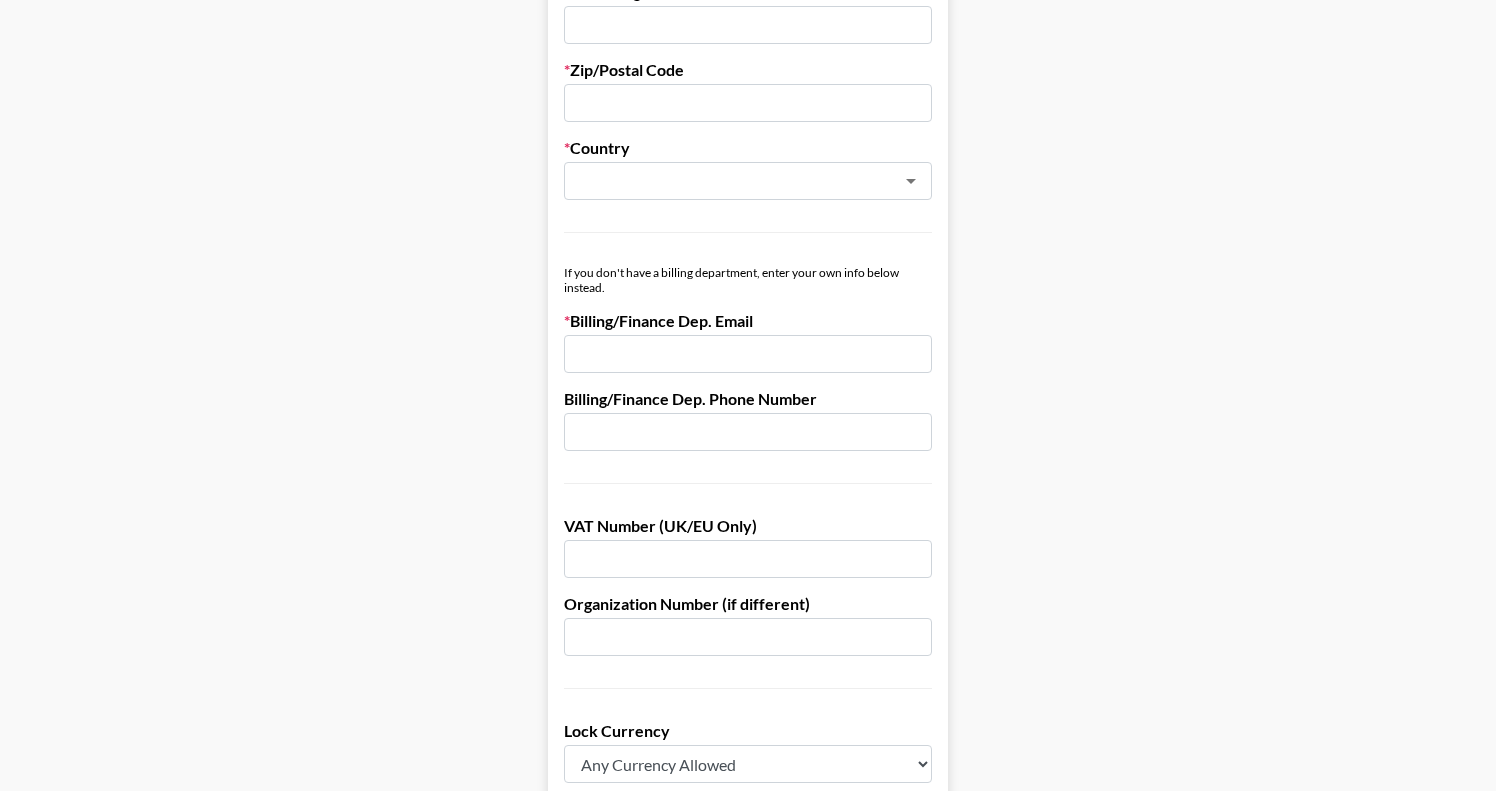 paste on "[EMAIL]" 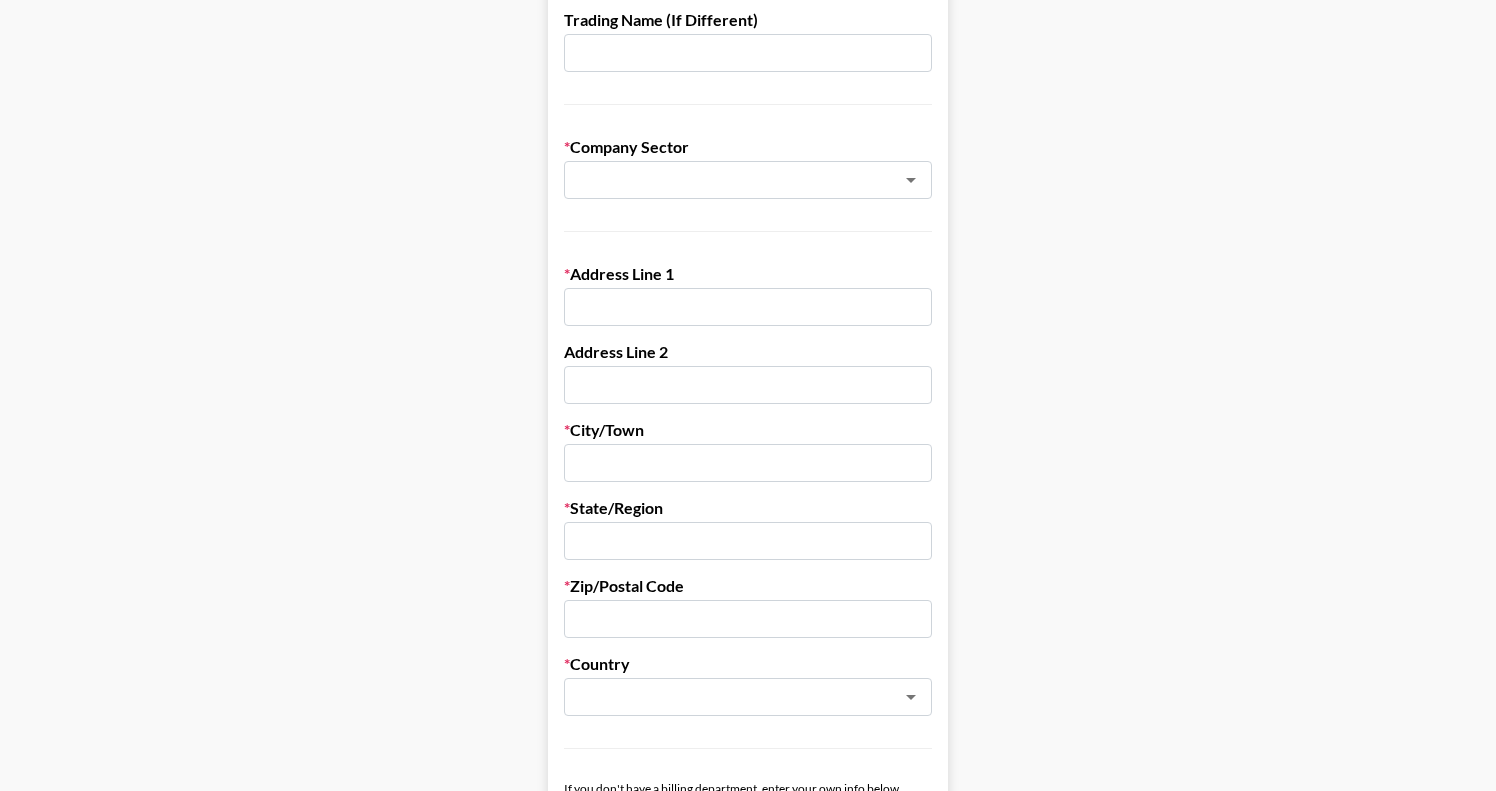 scroll, scrollTop: 310, scrollLeft: 0, axis: vertical 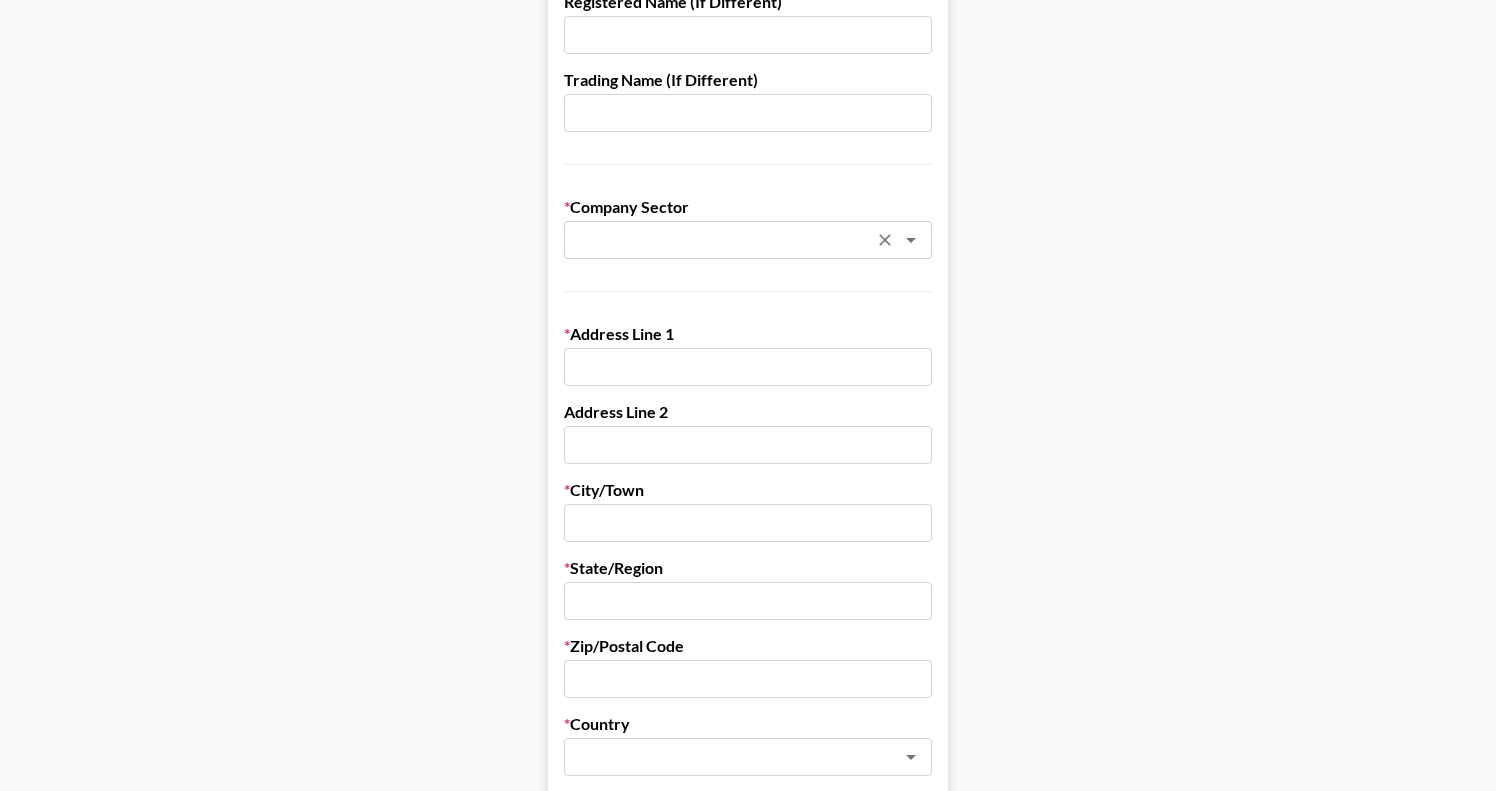 click on "​" at bounding box center [748, 240] 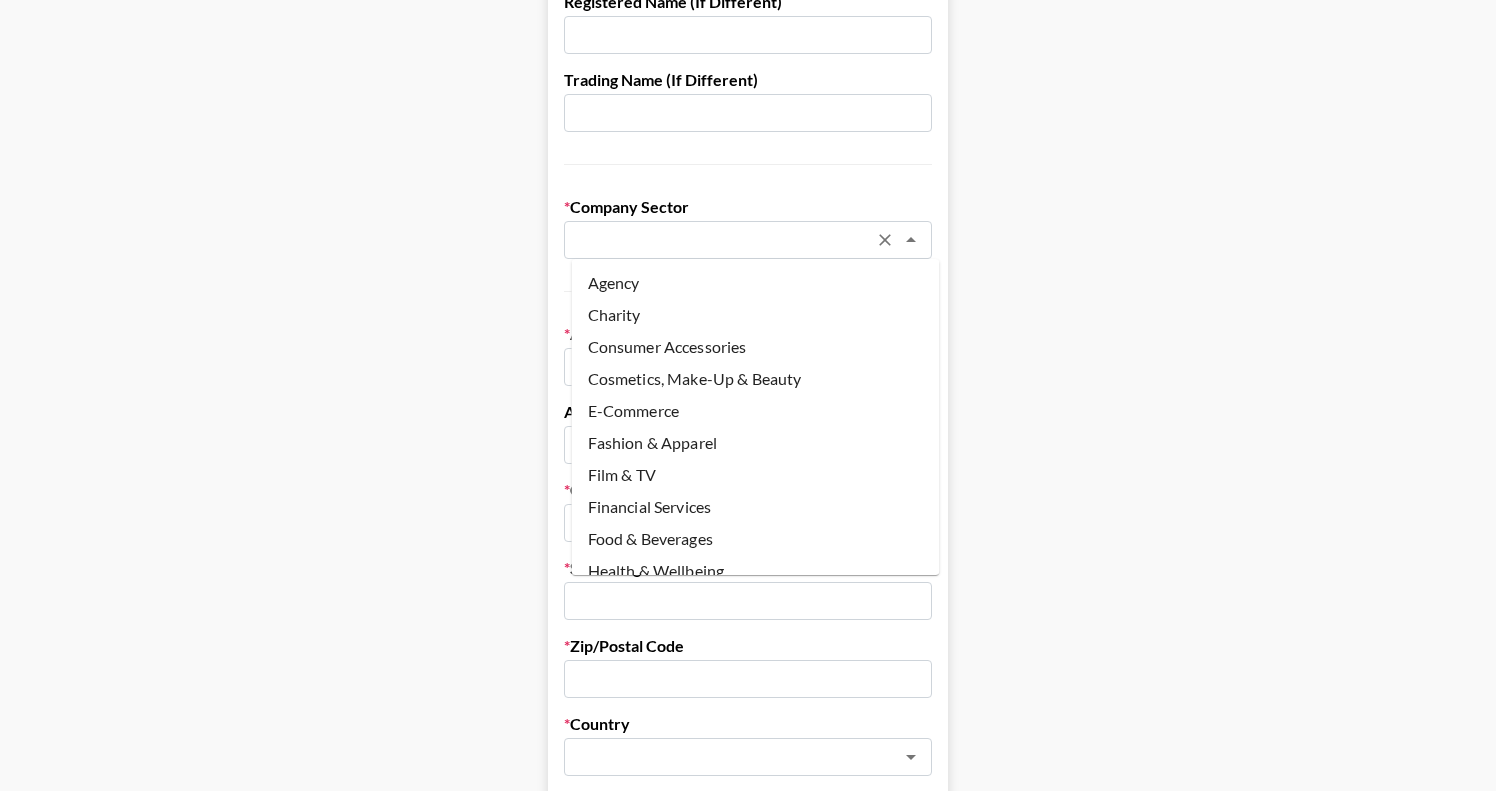 click on "Agency" at bounding box center [756, 283] 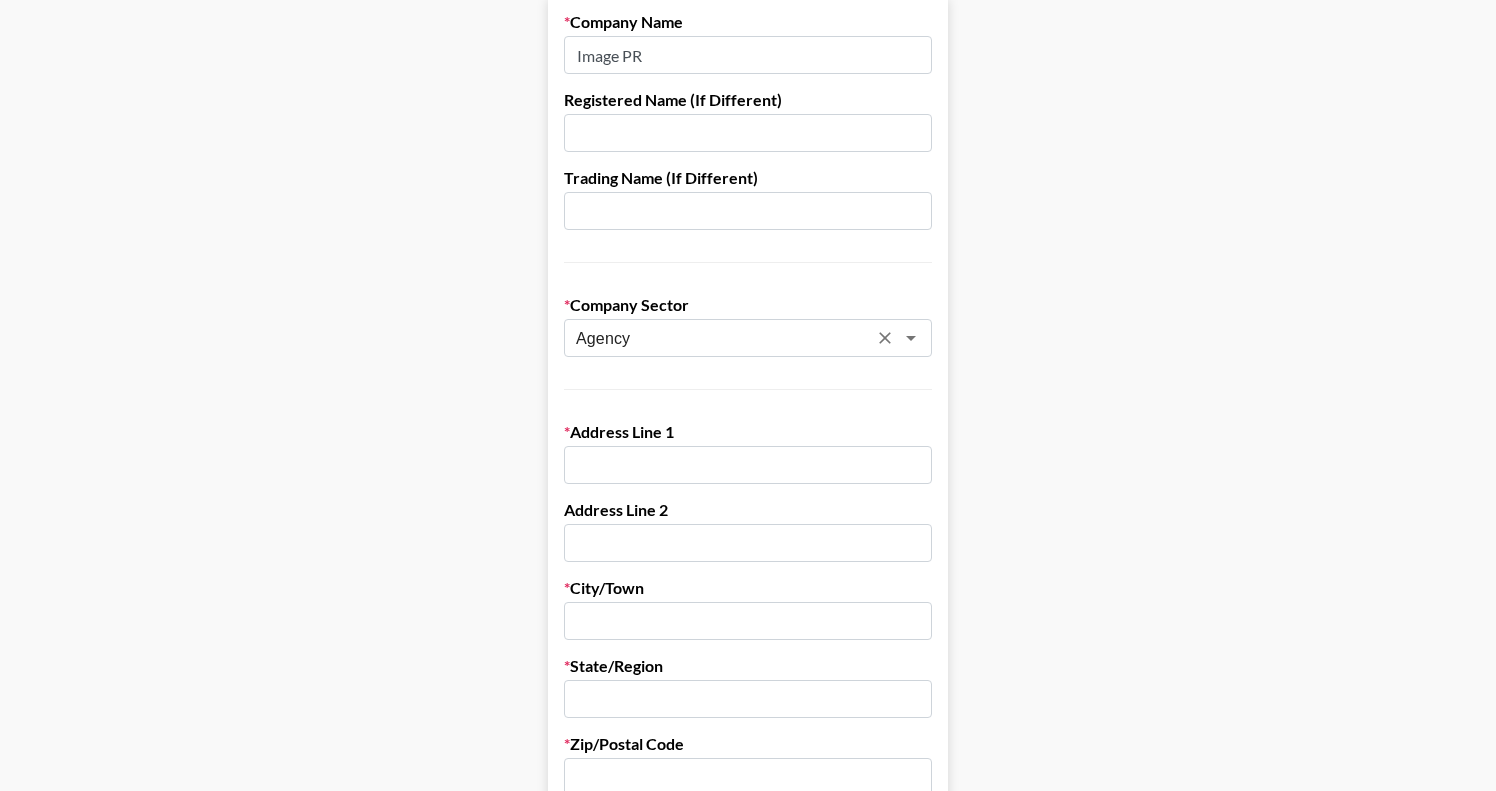 scroll, scrollTop: 280, scrollLeft: 0, axis: vertical 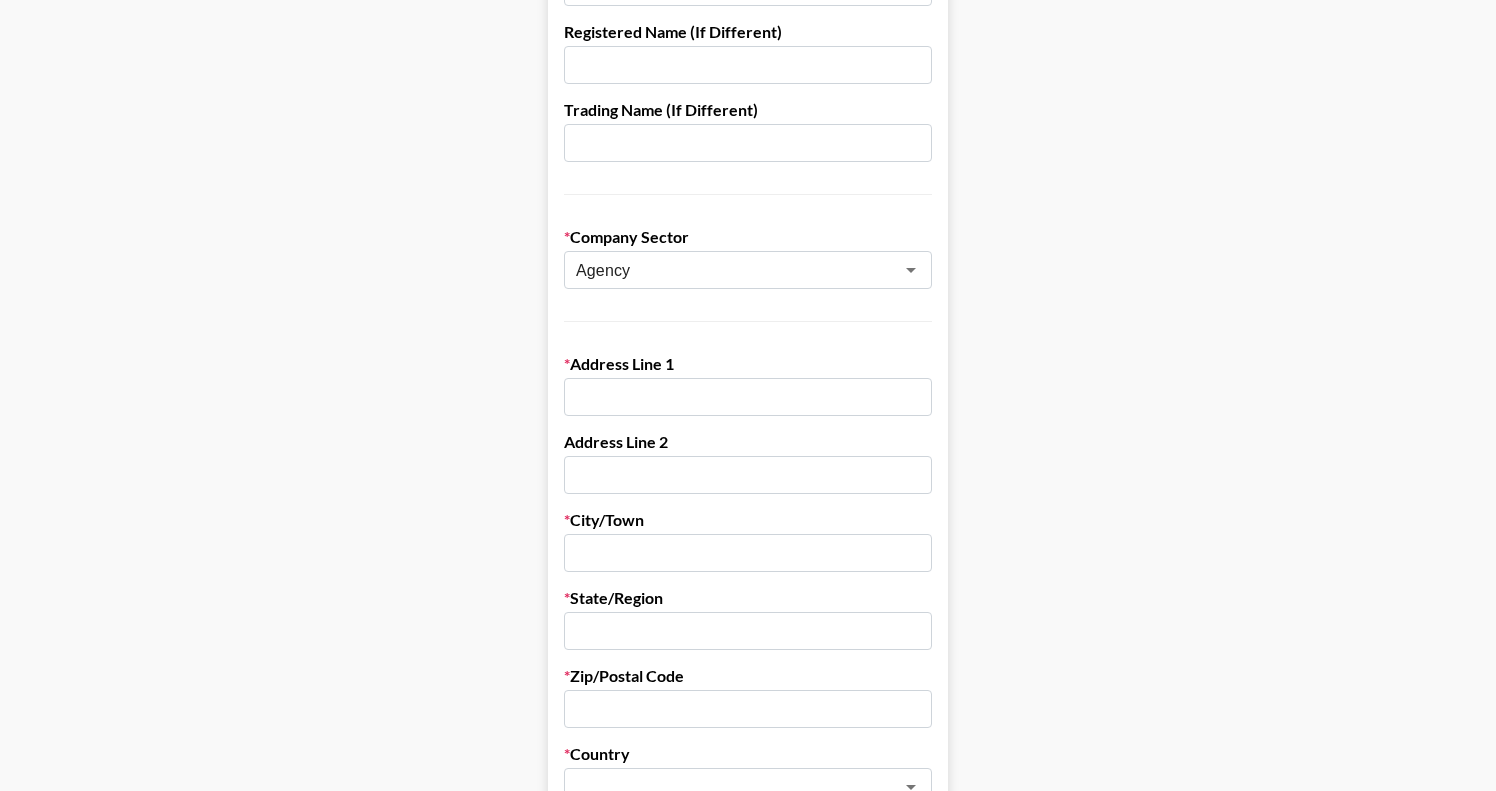 paste on "350 s fuller Ave" 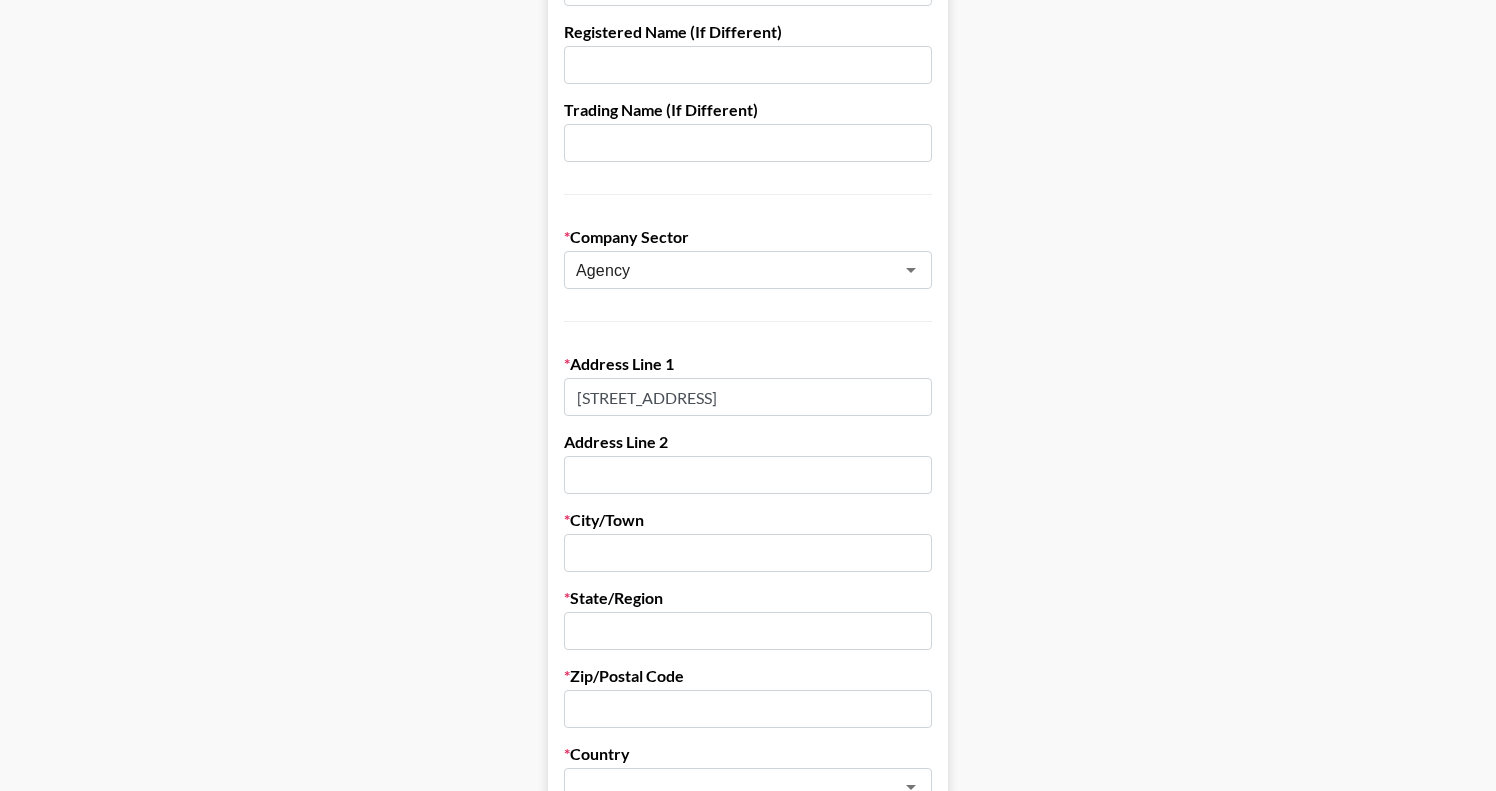 type on "350 s fuller Ave" 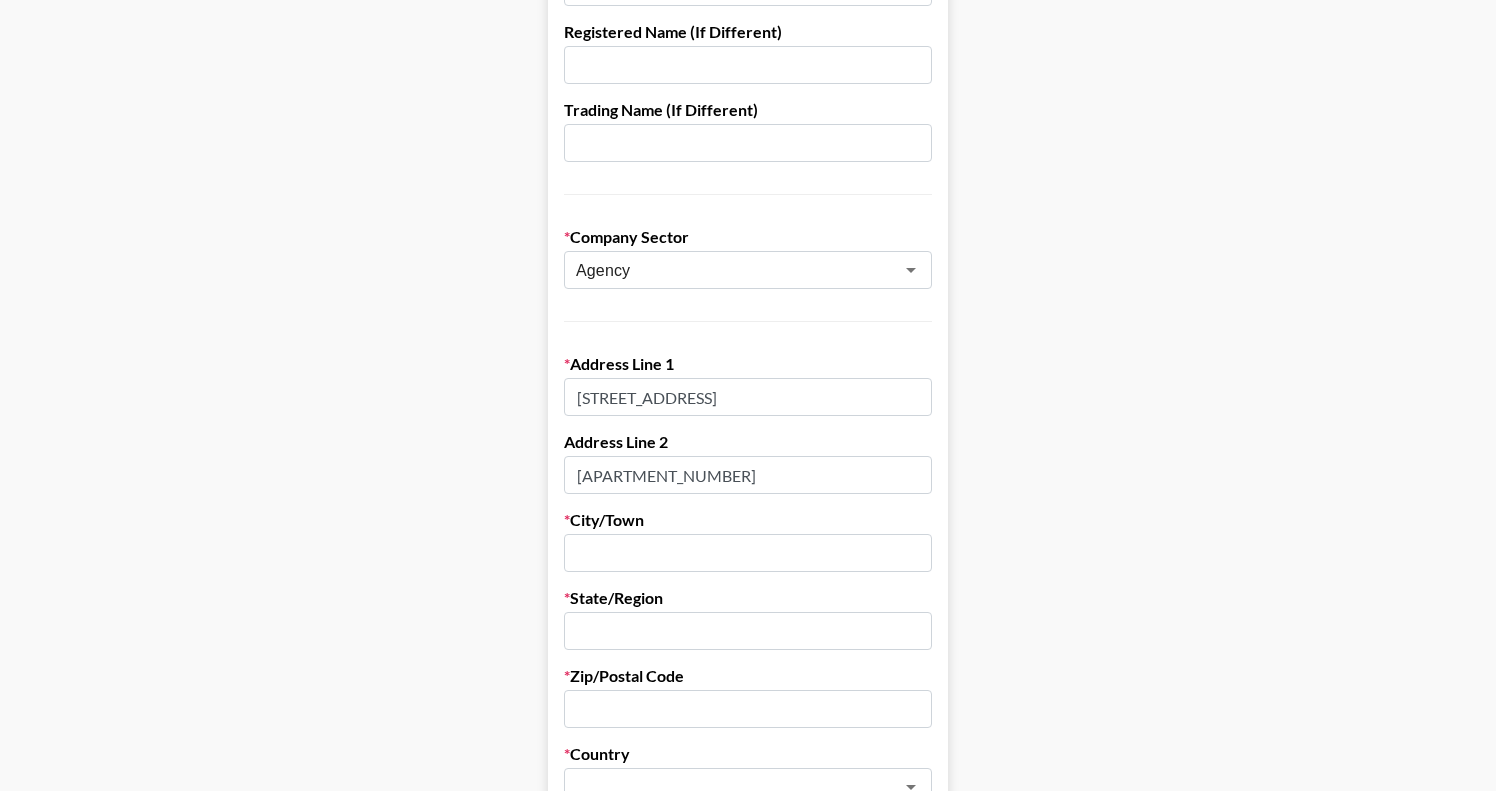 type on "Apt 12 J" 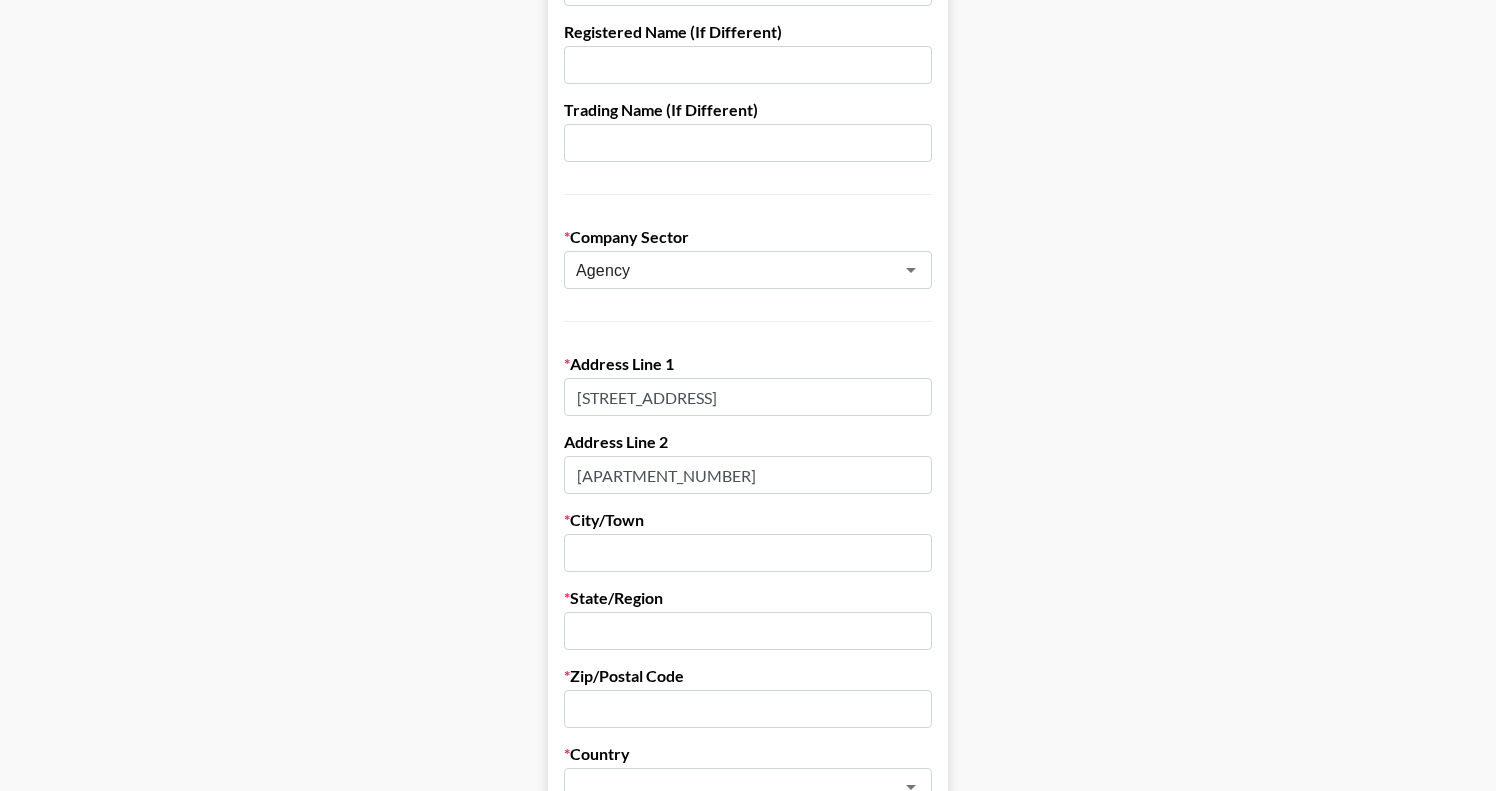 paste on "Los Angeles CA 90036" 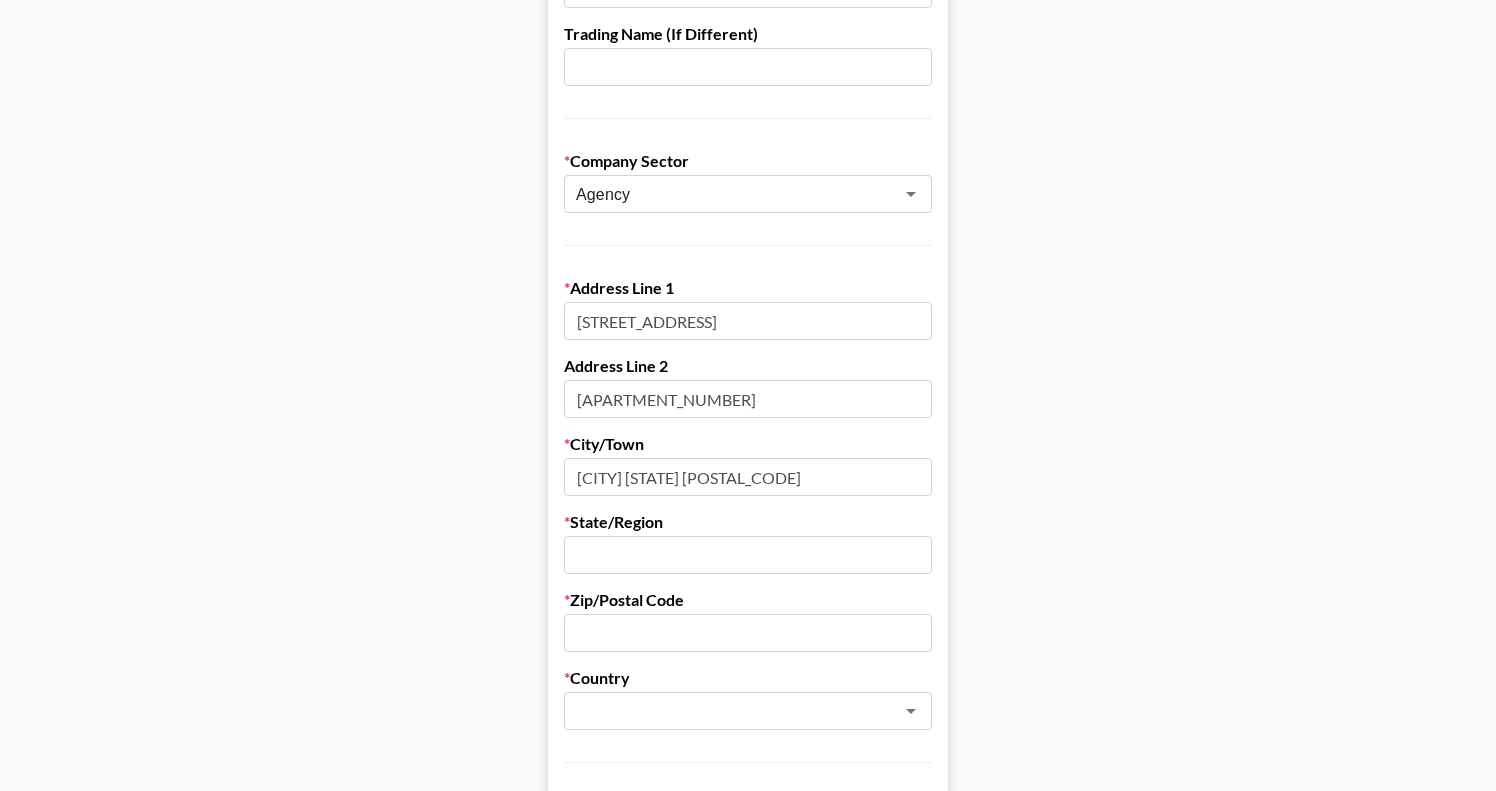 scroll, scrollTop: 456, scrollLeft: 0, axis: vertical 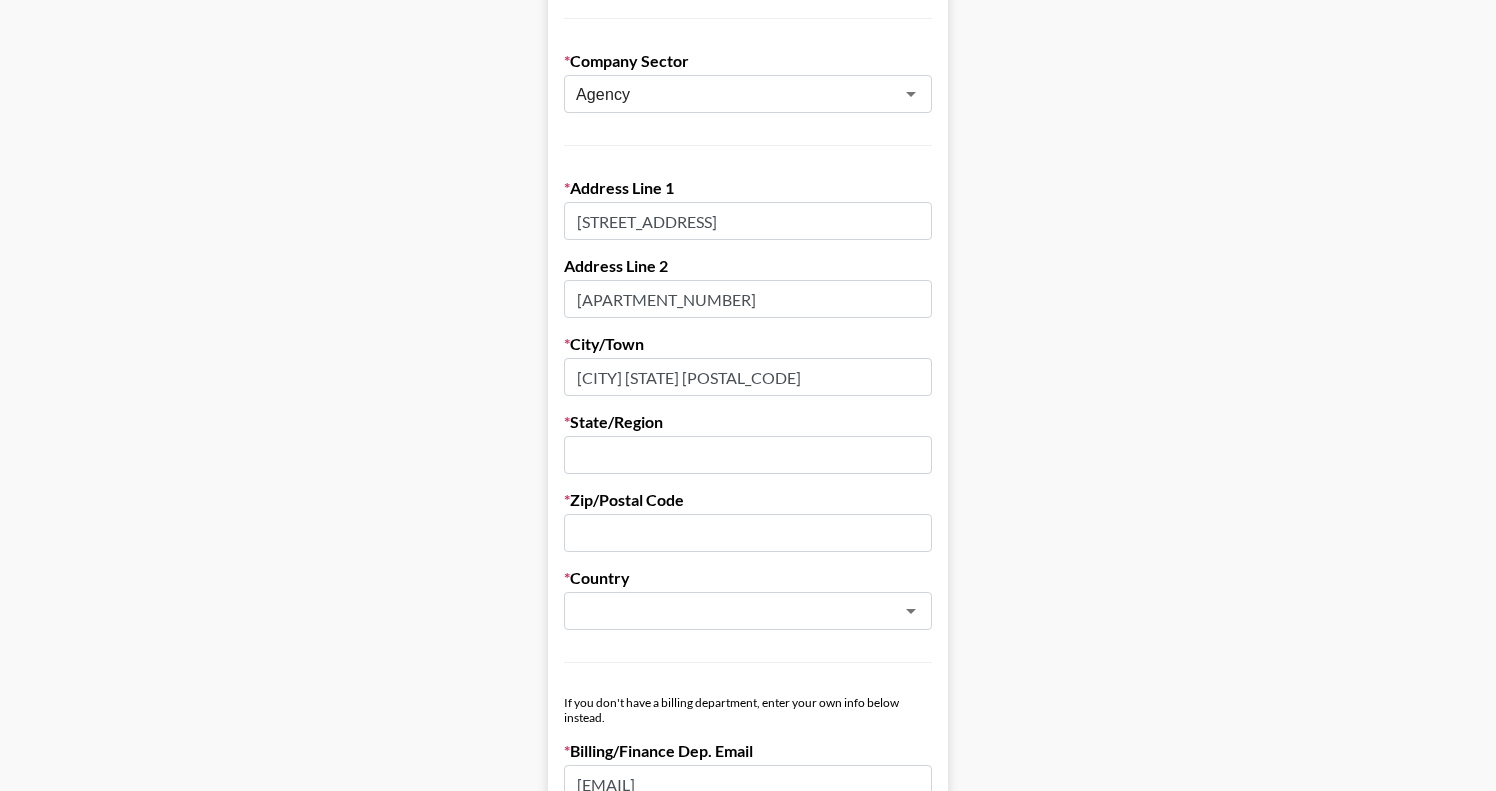 drag, startPoint x: 796, startPoint y: 374, endPoint x: 671, endPoint y: 372, distance: 125.016 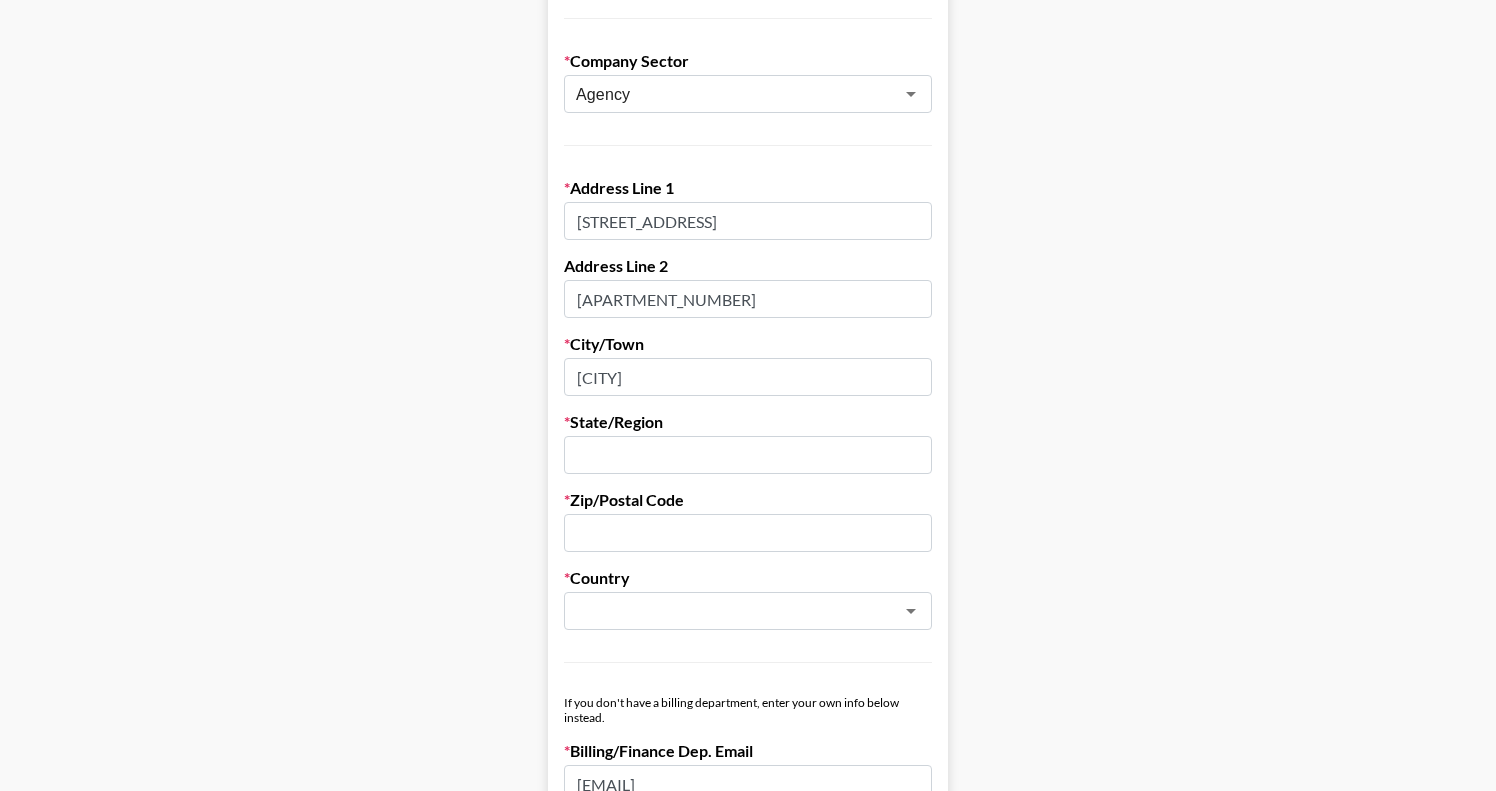 type on "Los Angeles" 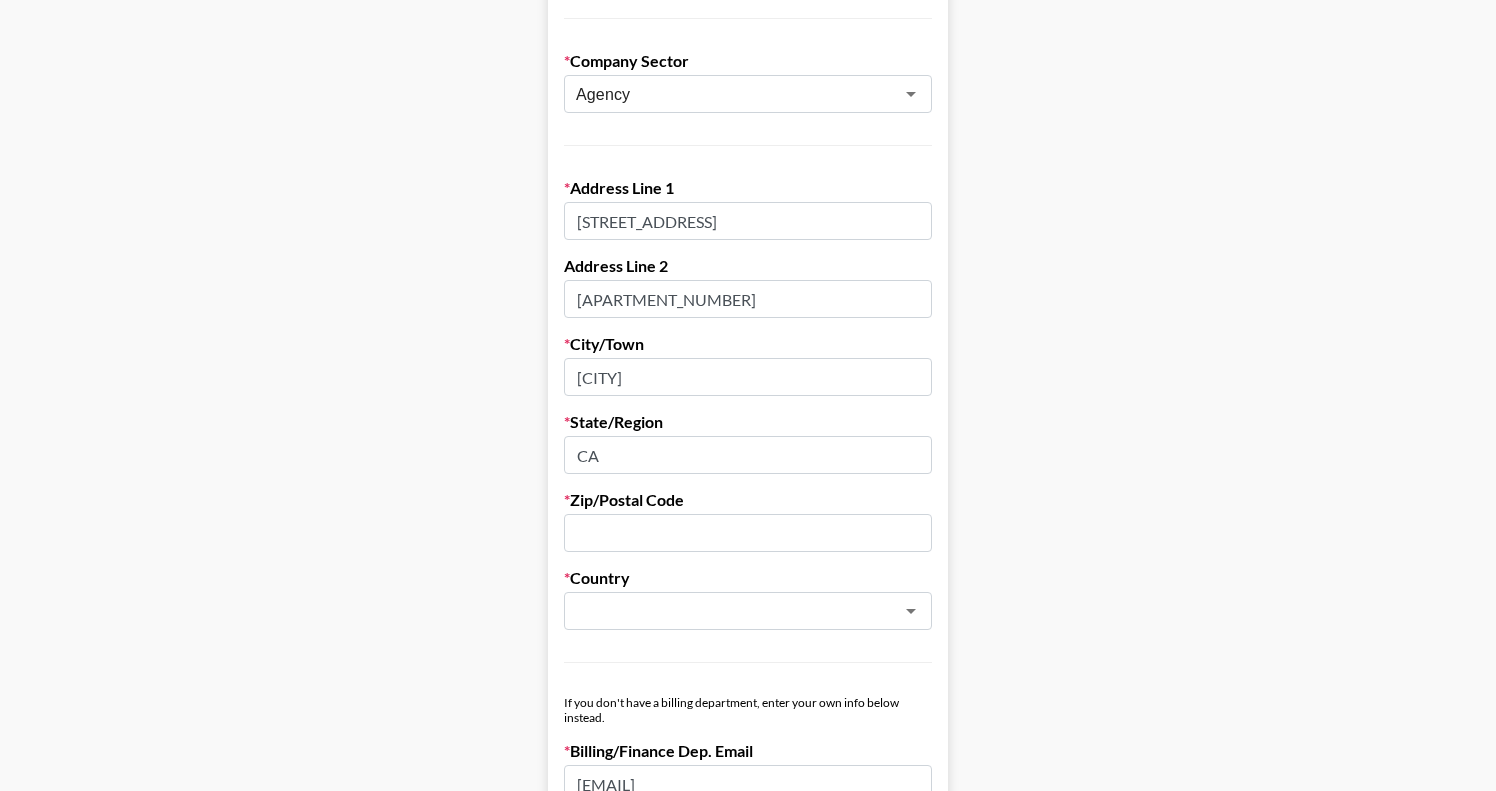 type on "CA" 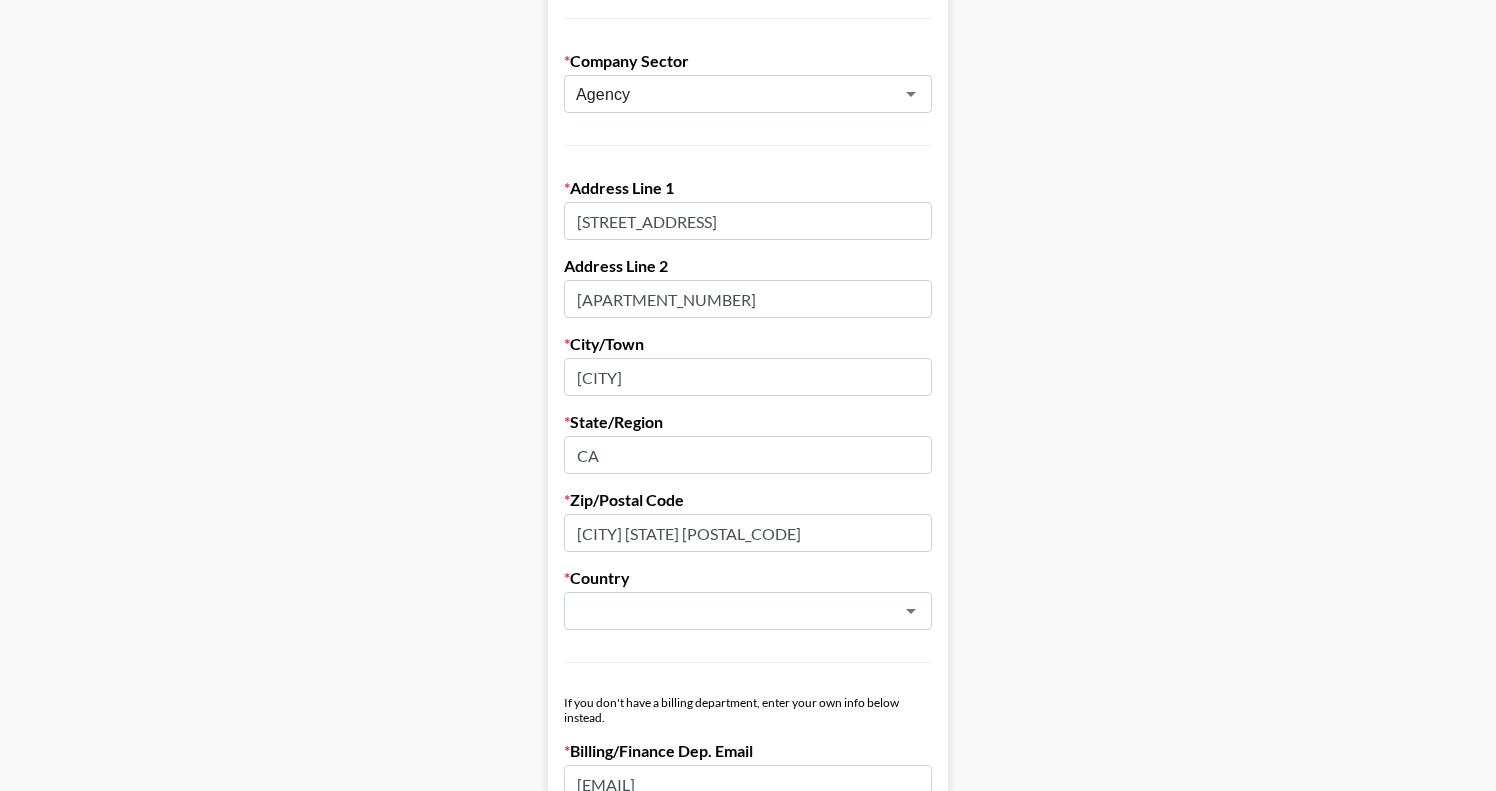 drag, startPoint x: 697, startPoint y: 529, endPoint x: 510, endPoint y: 528, distance: 187.00267 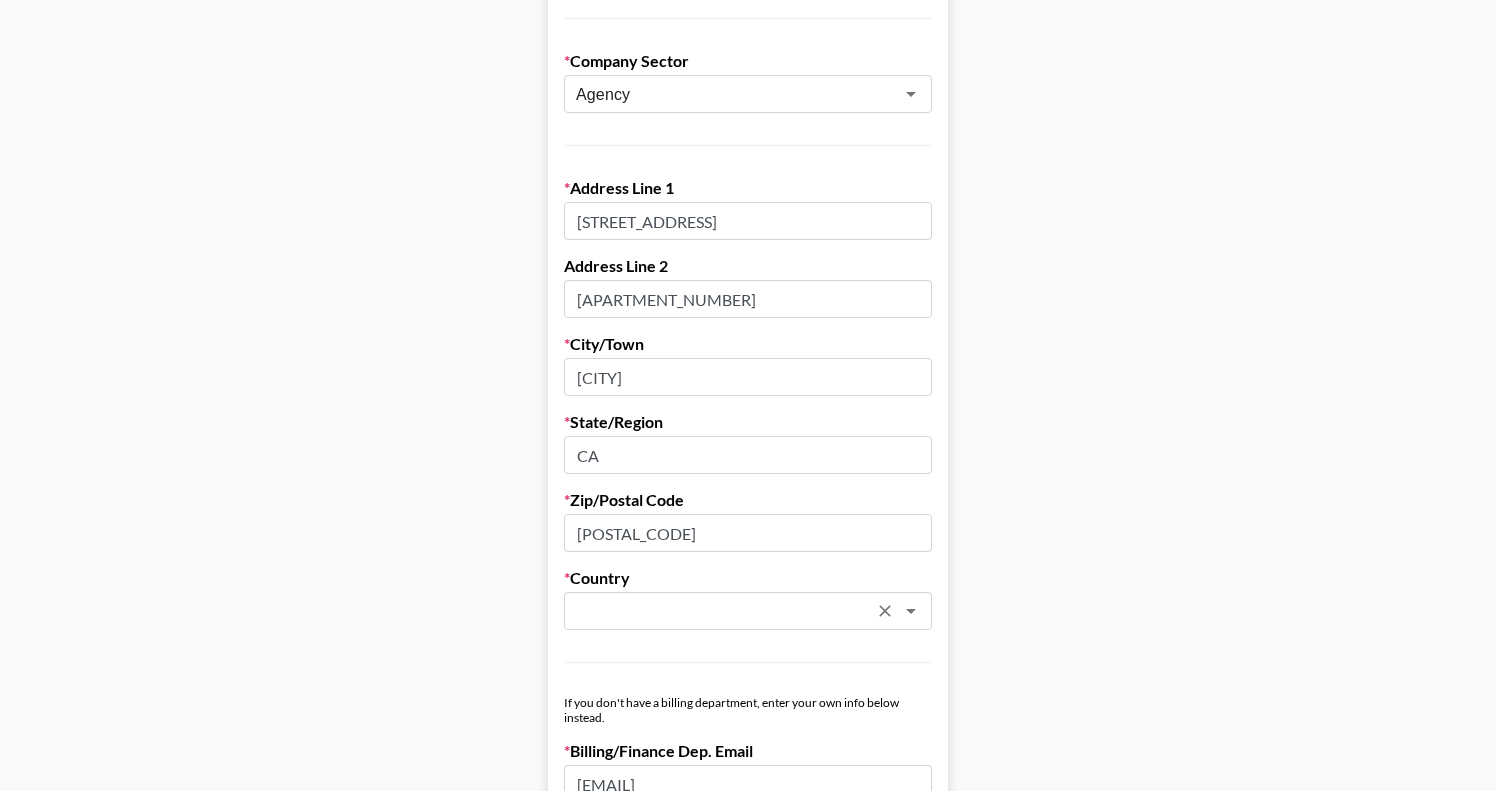 click on "​" at bounding box center (748, 611) 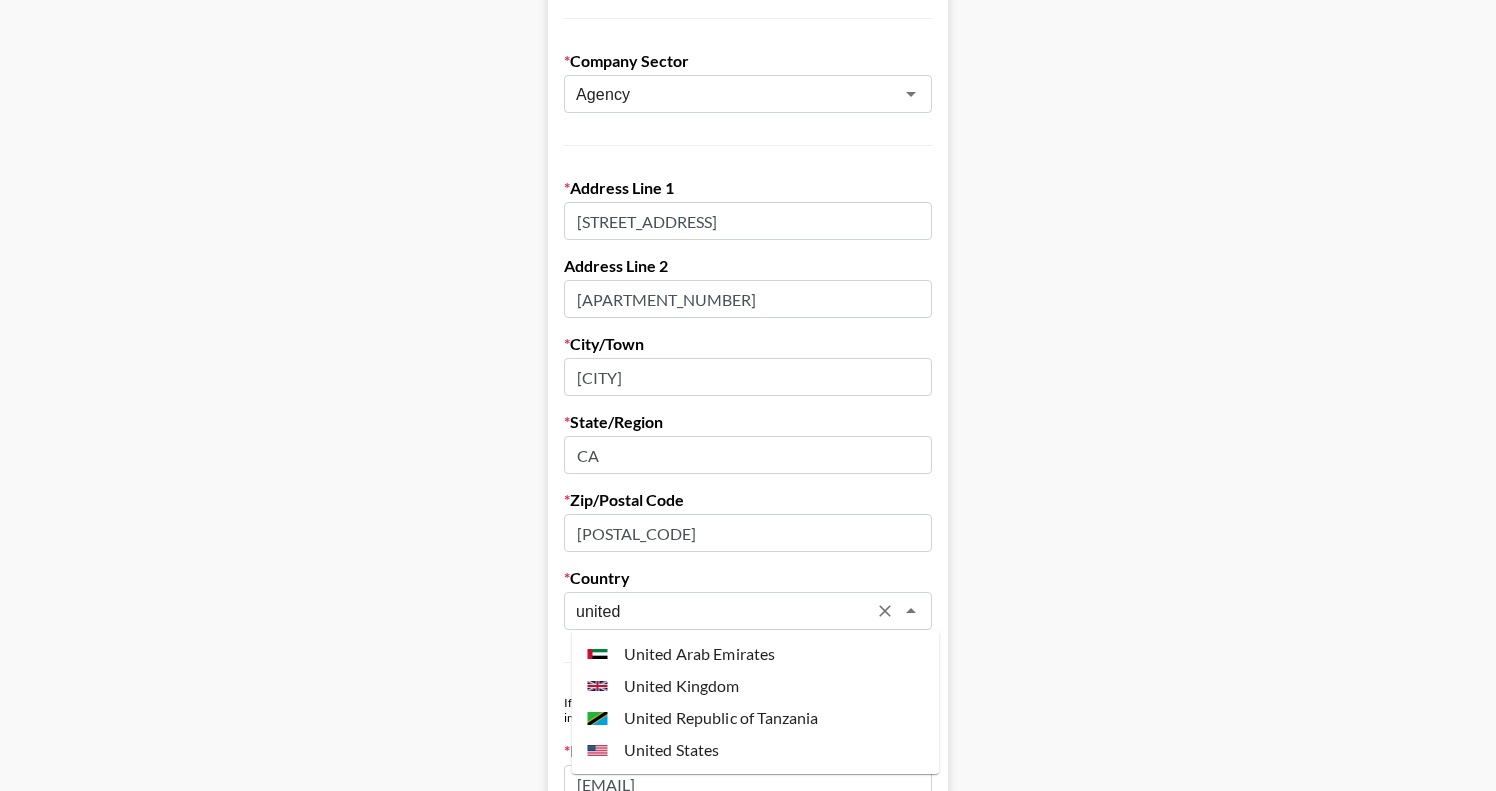 click on "United States" at bounding box center (756, 750) 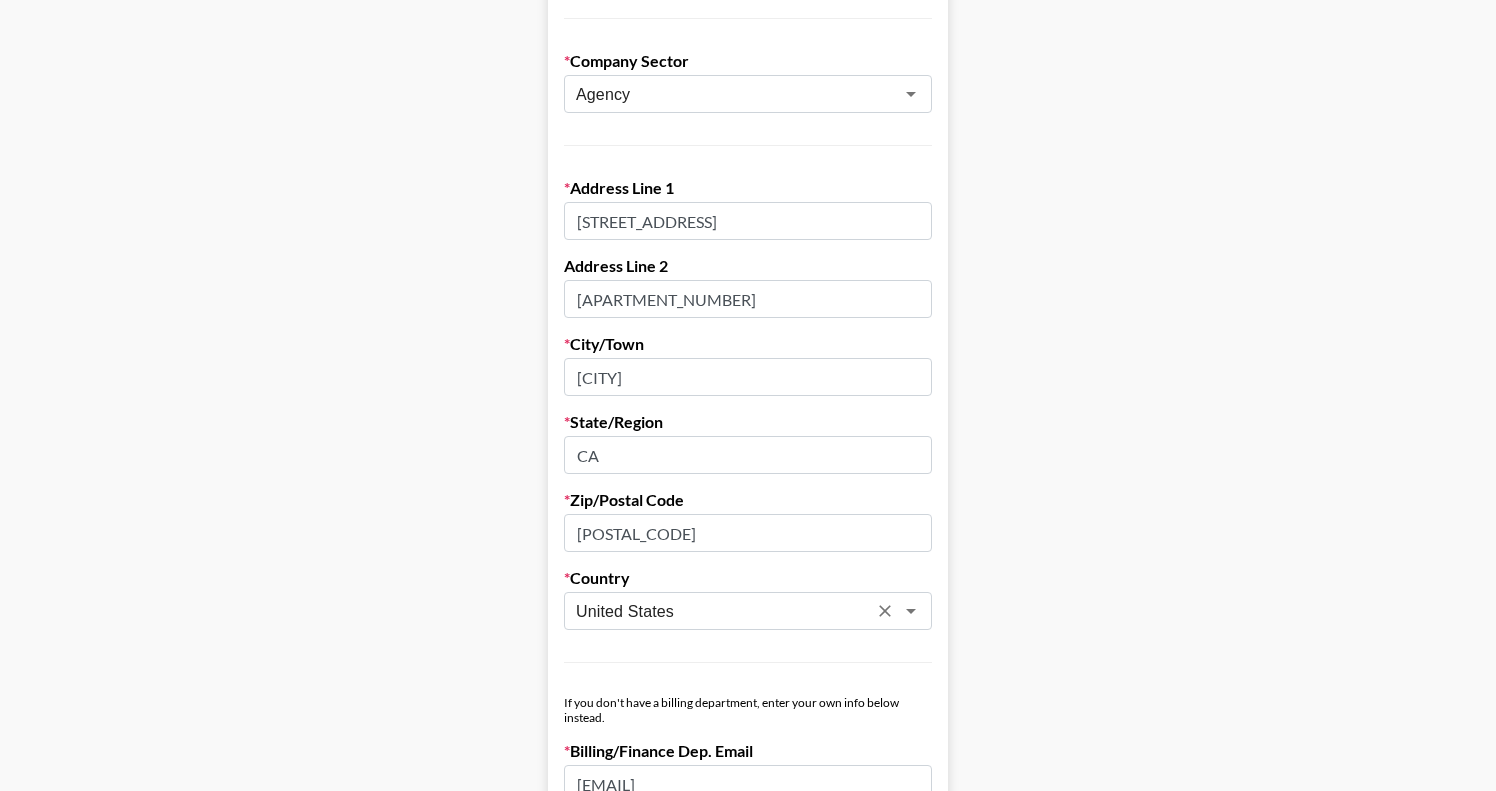 click on "Send New Client Form to Client Copy Link to Client Form Company Name Image PR Registered Name (If Different) Trading Name (If Different) Company Sector Agency ​ Address Line 1 350 s fuller Ave Address Line 2 Apt 12 J City/Town Los Angeles State/Region CA Zip/Postal Code 90036 Country United States ​ If you don't have a billing department, enter your own info below instead. Billing/Finance Dep. Email thereallexiestevenson@gmail.com Billing/Finance Dep. Phone Number VAT Number (UK/EU Only) Organization Number (if different) Lock Currency Any Currency Allowed USD GBP EUR CAD AUD Approval Requirements Editable by admins only Requires Invoice Notes Requires Purchase Order Requires Uniport Email Payment Terms Invoice Both Booker and Client Send Invoice to Both Billing Email and Booker Email Save Client Info" at bounding box center [748, 666] 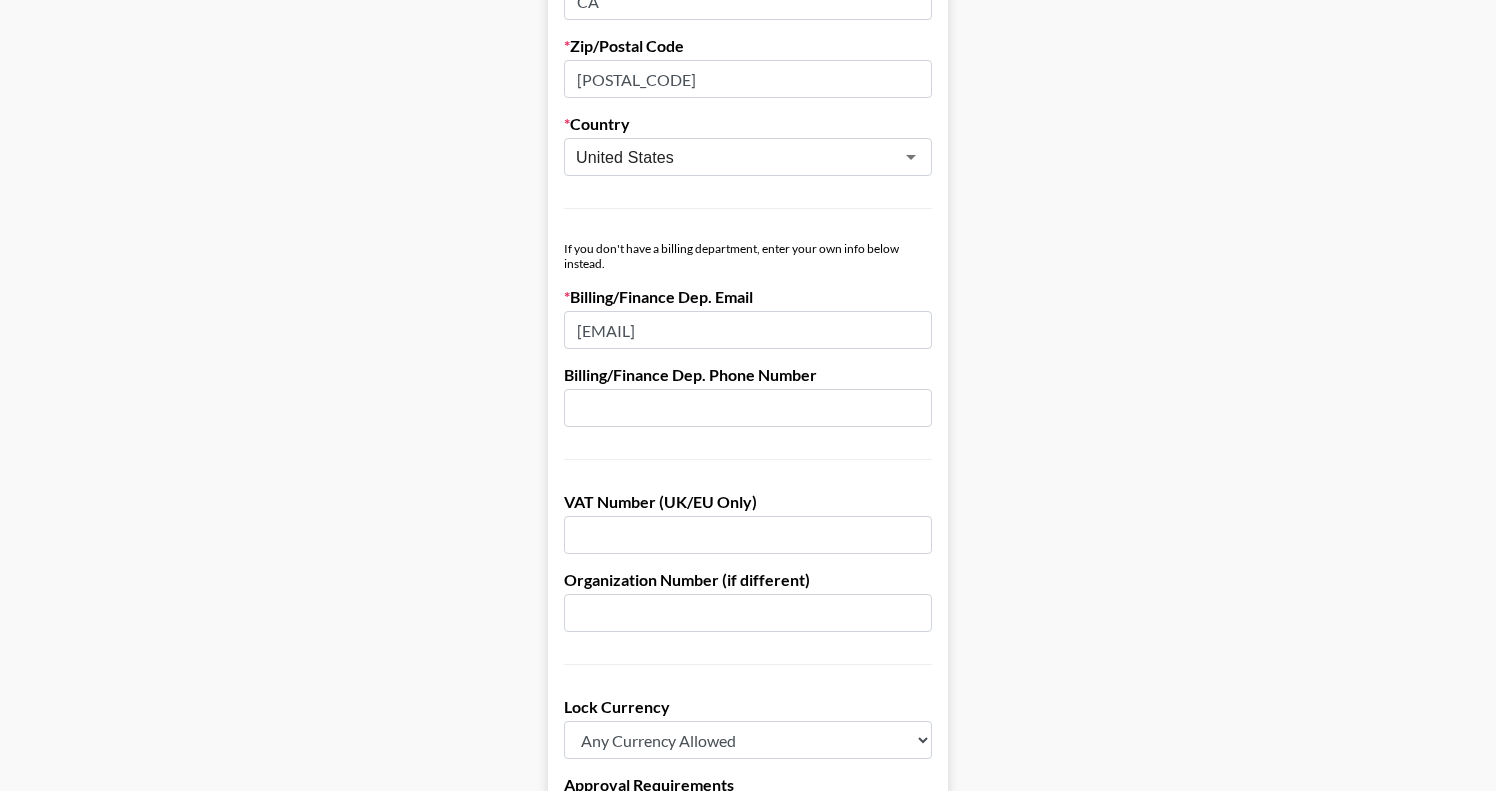 scroll, scrollTop: 912, scrollLeft: 0, axis: vertical 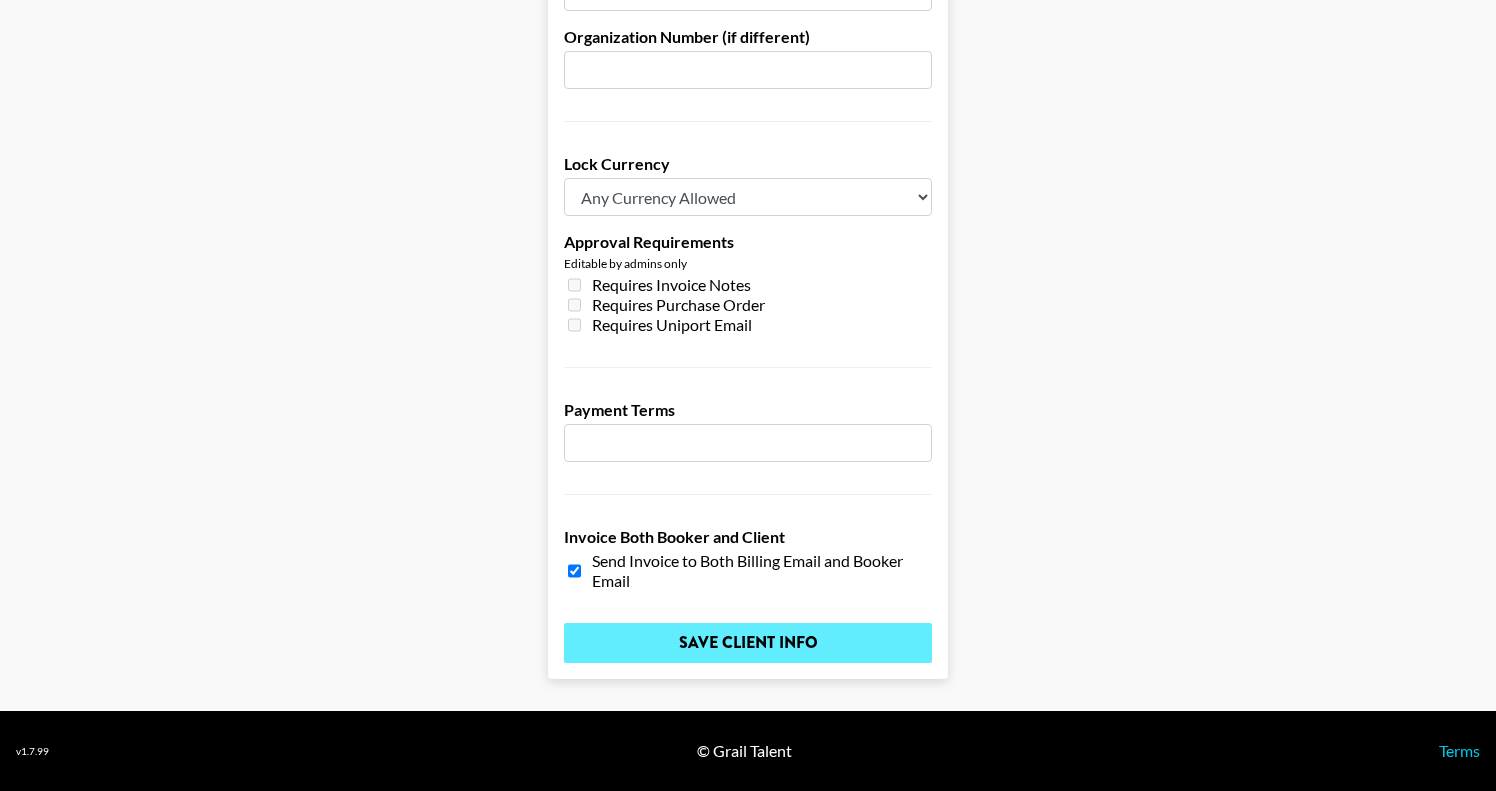 click on "Save Client Info" at bounding box center (748, 643) 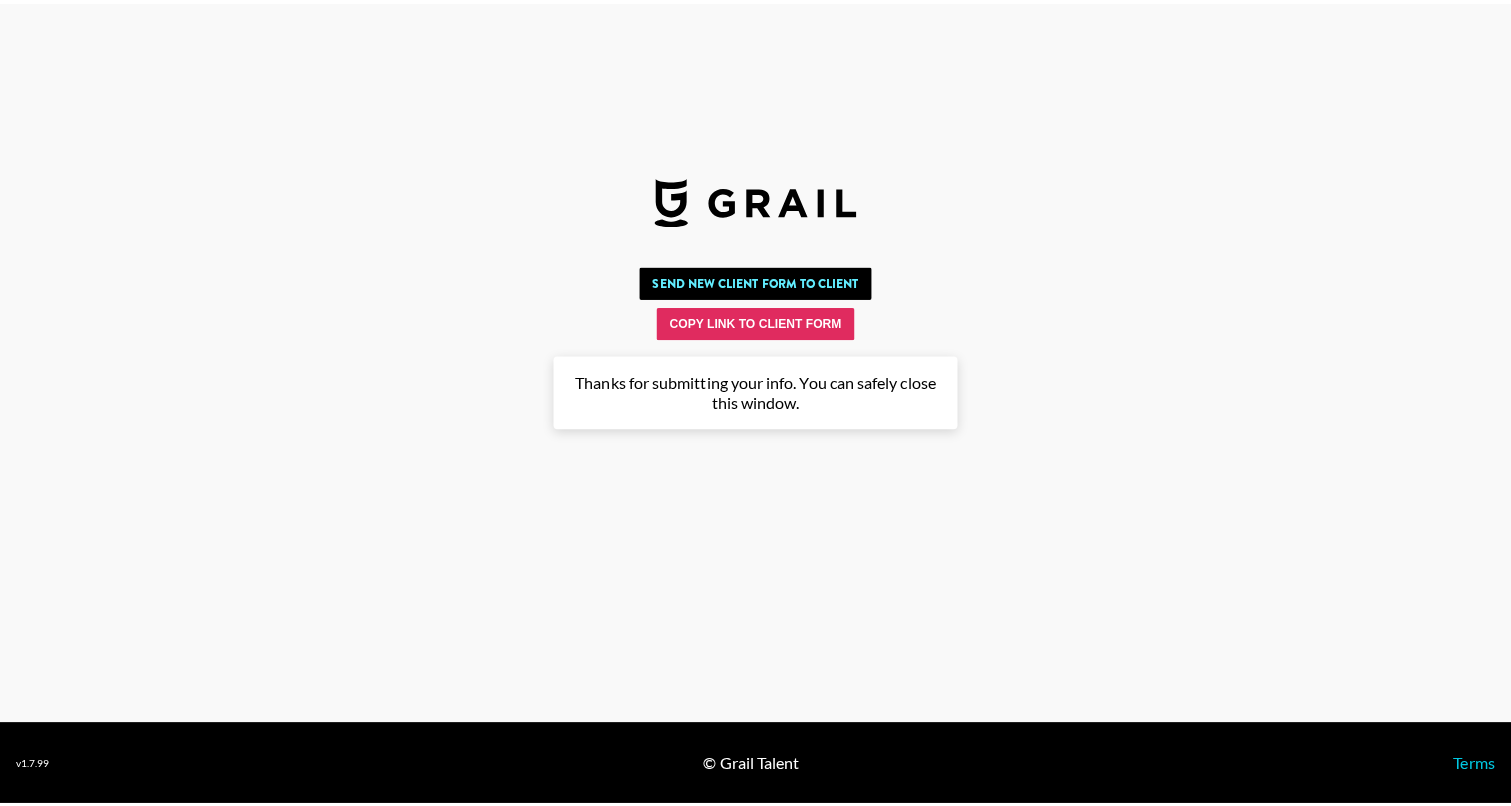 scroll, scrollTop: 0, scrollLeft: 0, axis: both 